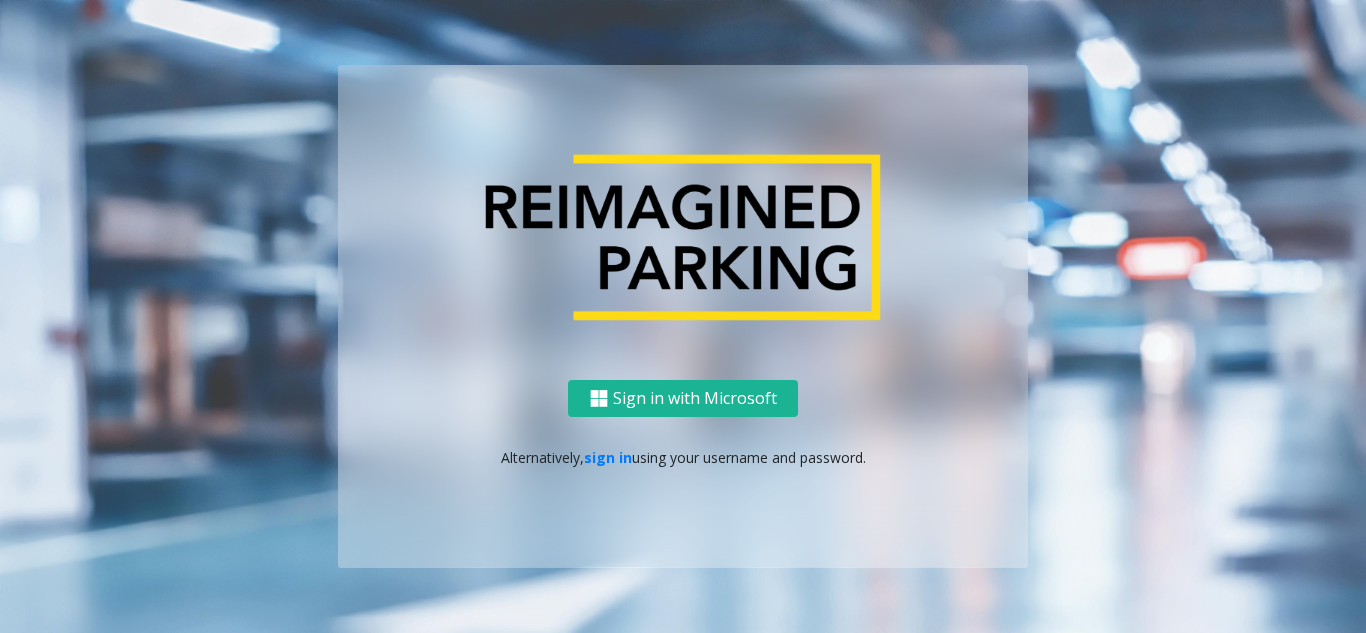 scroll, scrollTop: 0, scrollLeft: 0, axis: both 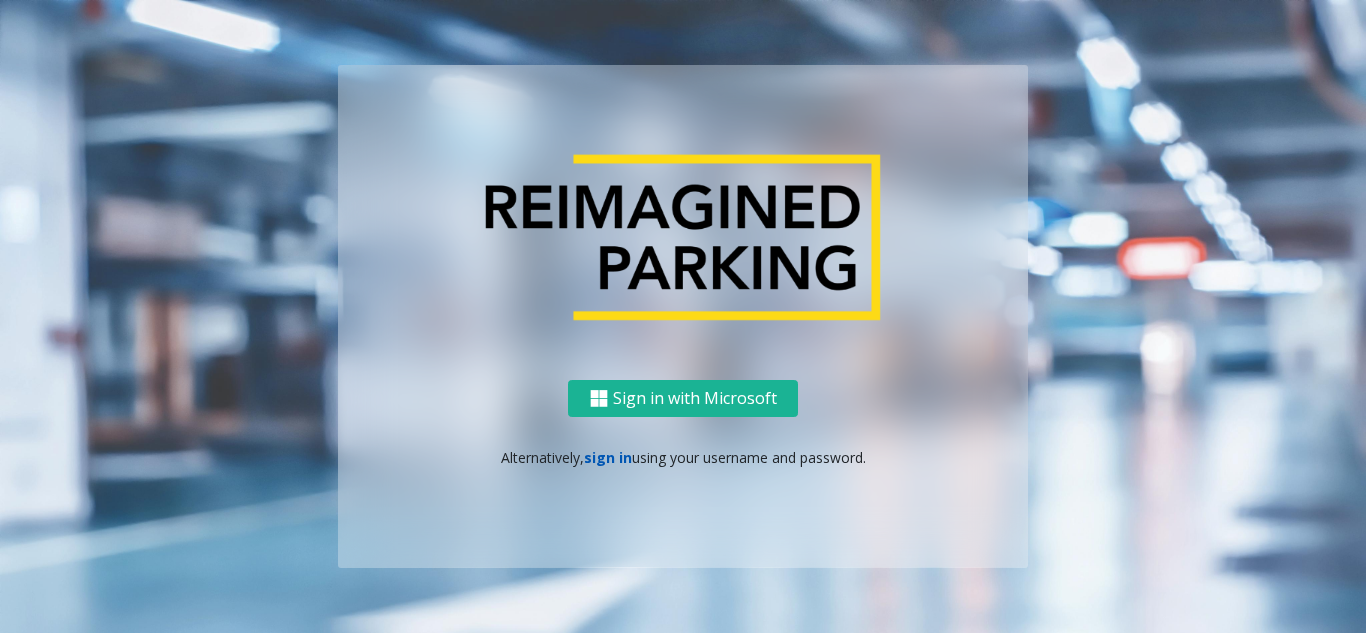 click on "sign in" 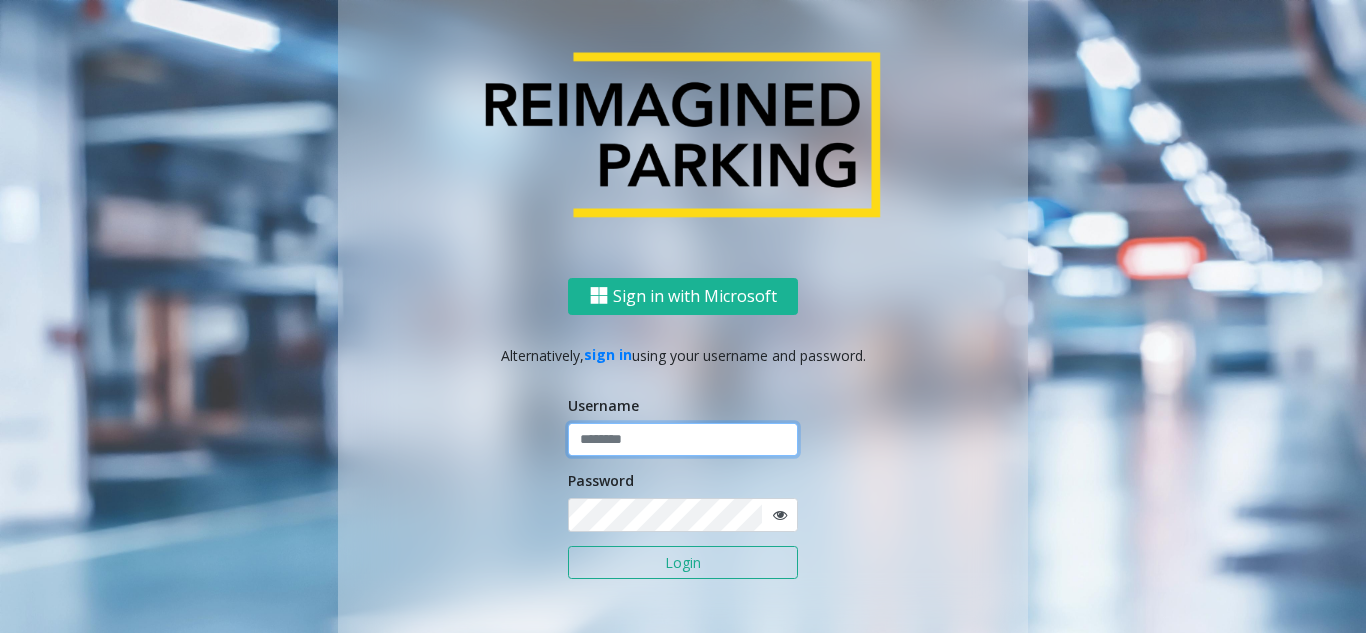 click 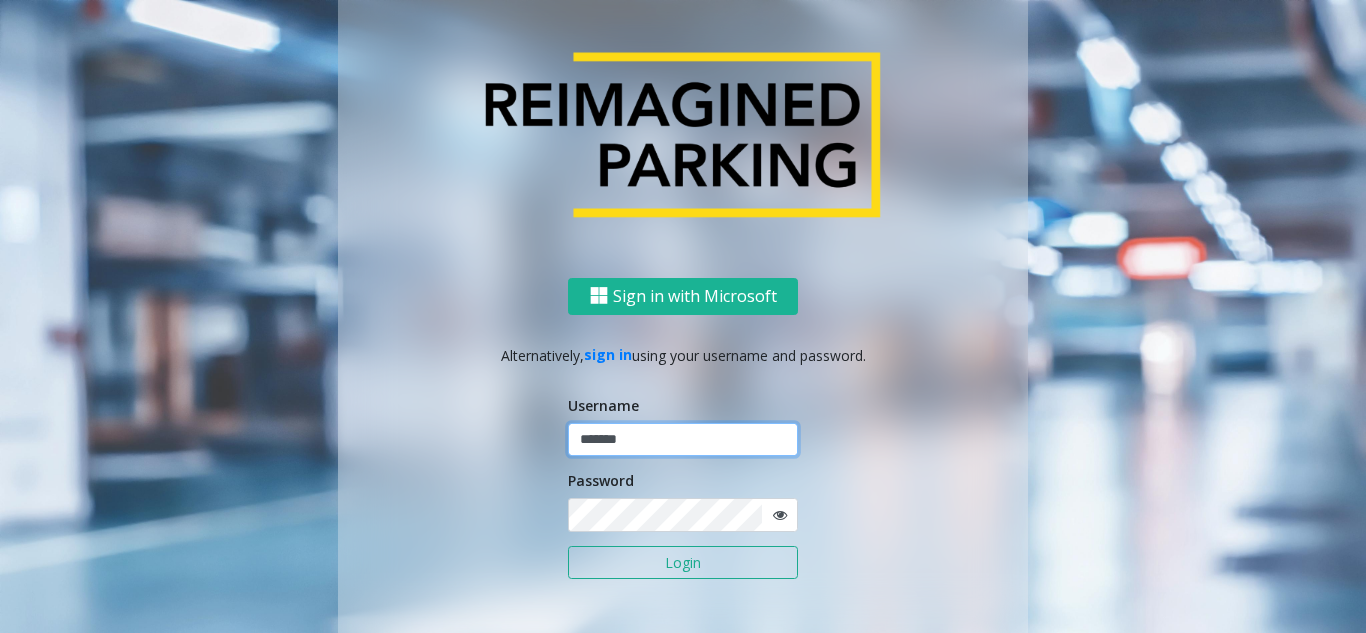 type on "*******" 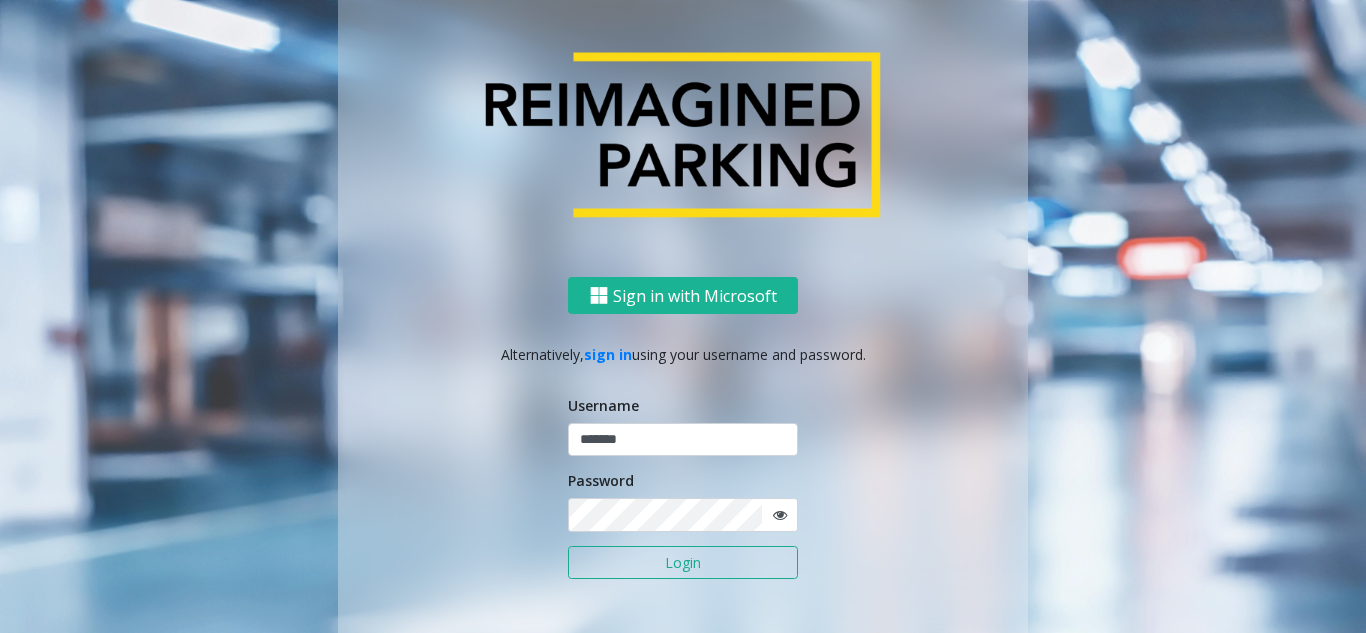 click on "Login" 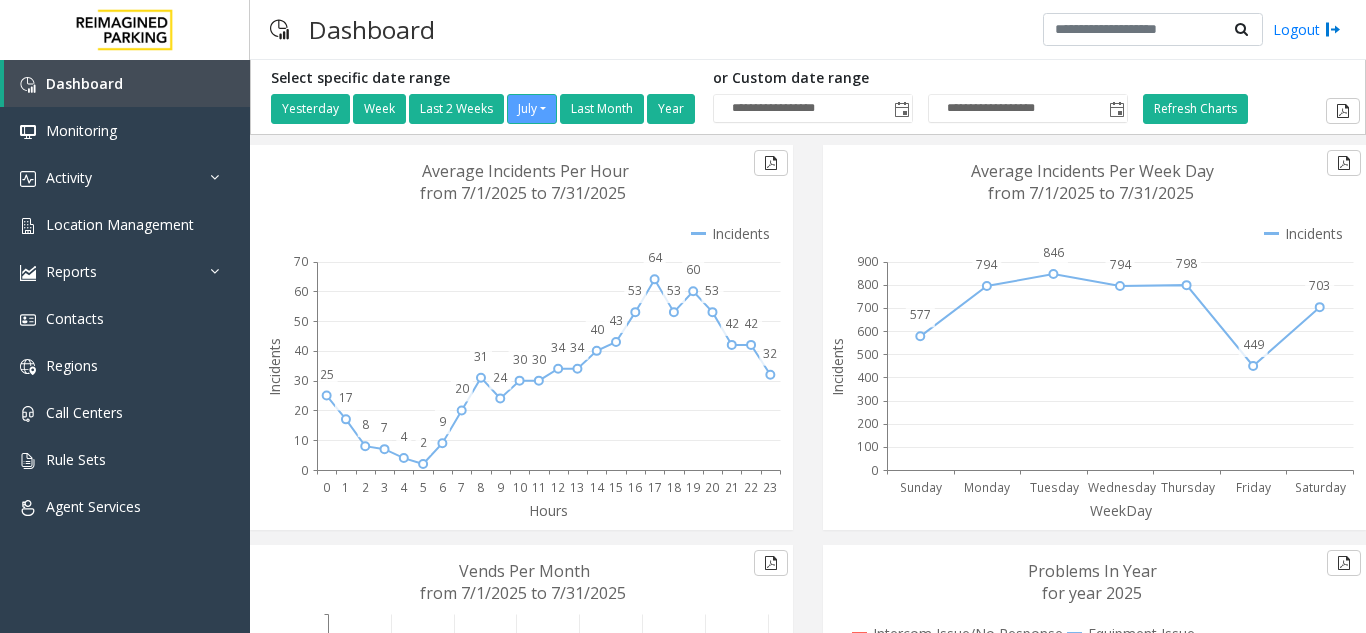 scroll, scrollTop: 0, scrollLeft: 0, axis: both 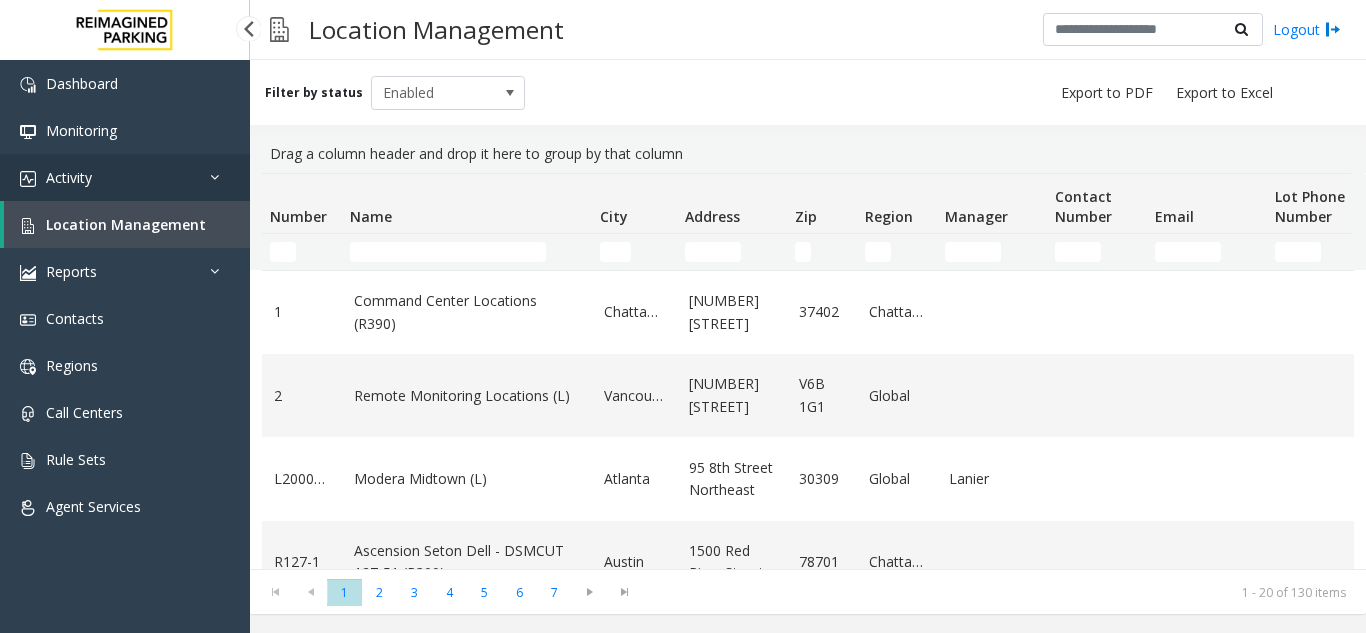 click on "Activity" at bounding box center (125, 177) 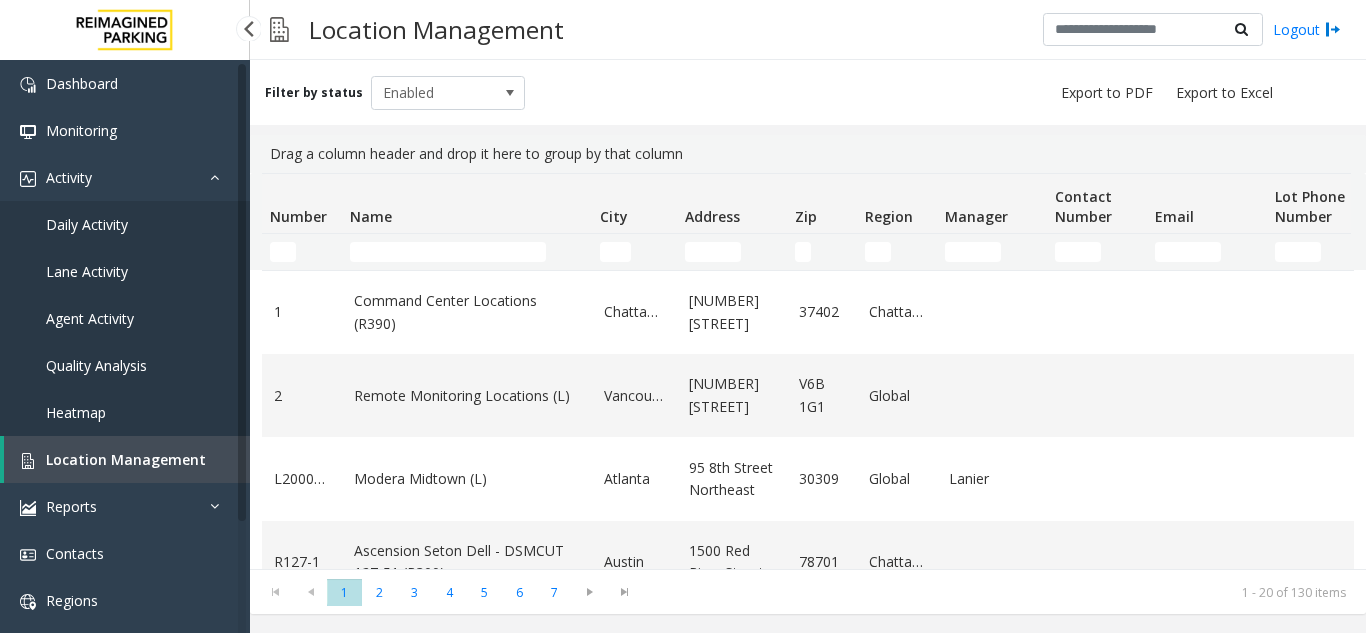click on "Daily Activity" at bounding box center (87, 224) 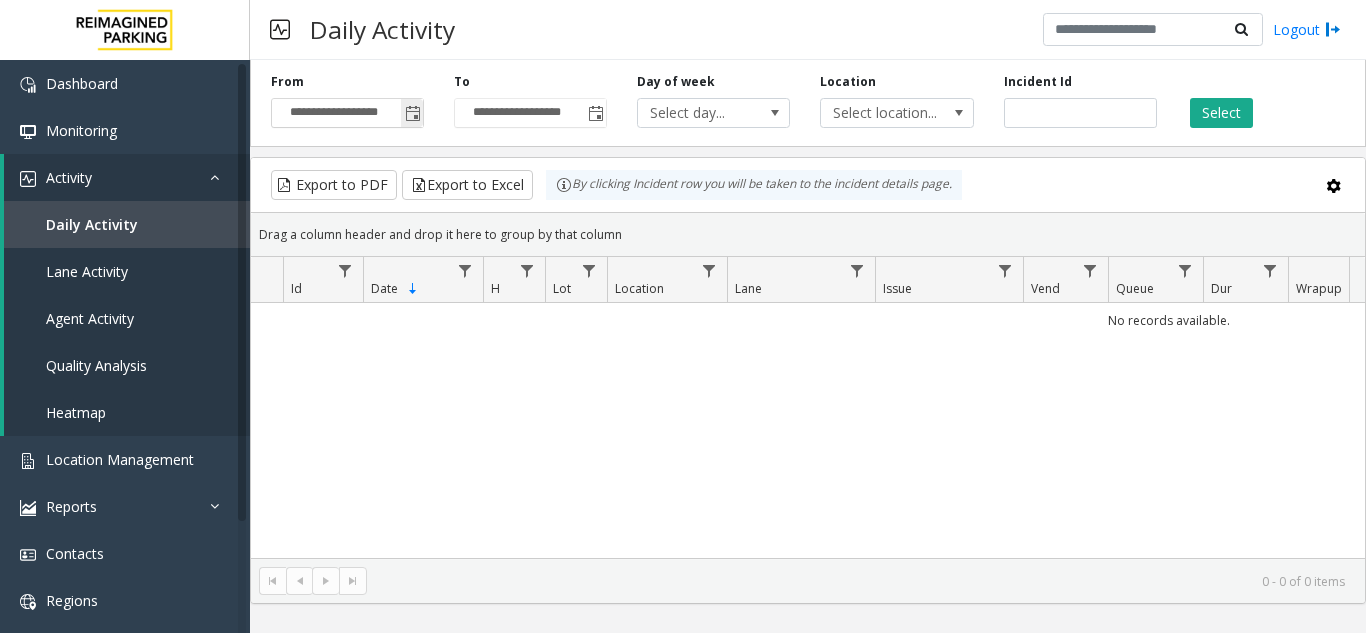 click 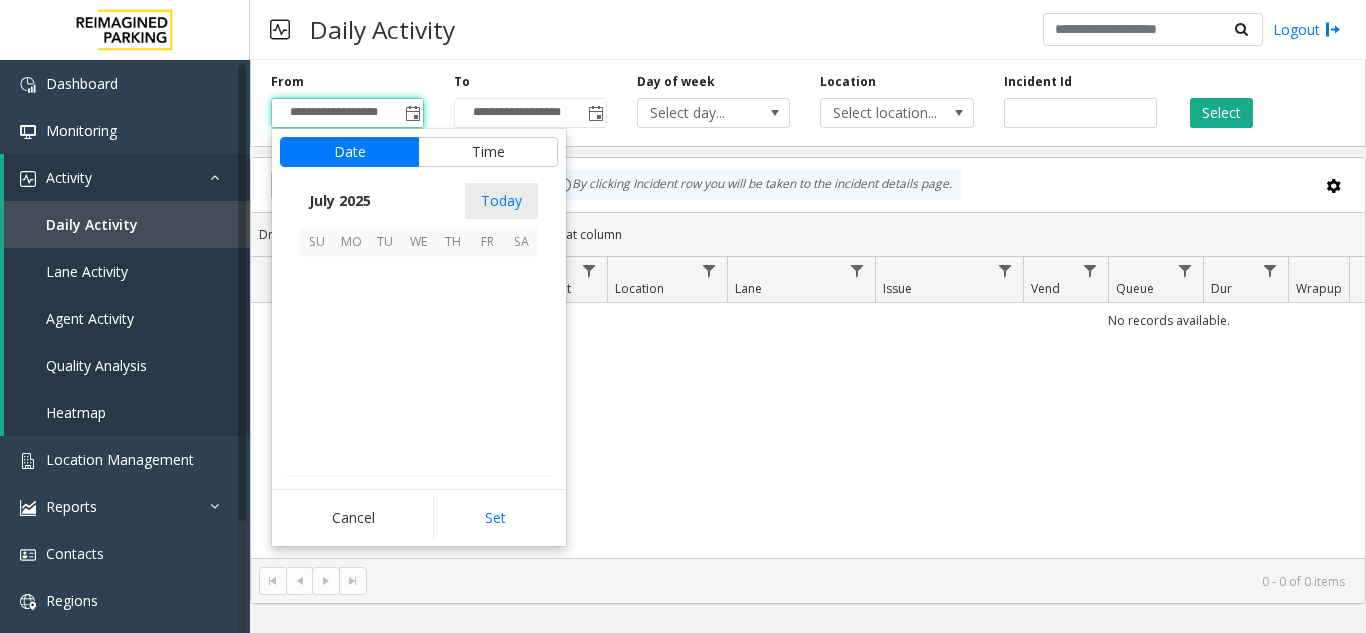 scroll, scrollTop: 358428, scrollLeft: 0, axis: vertical 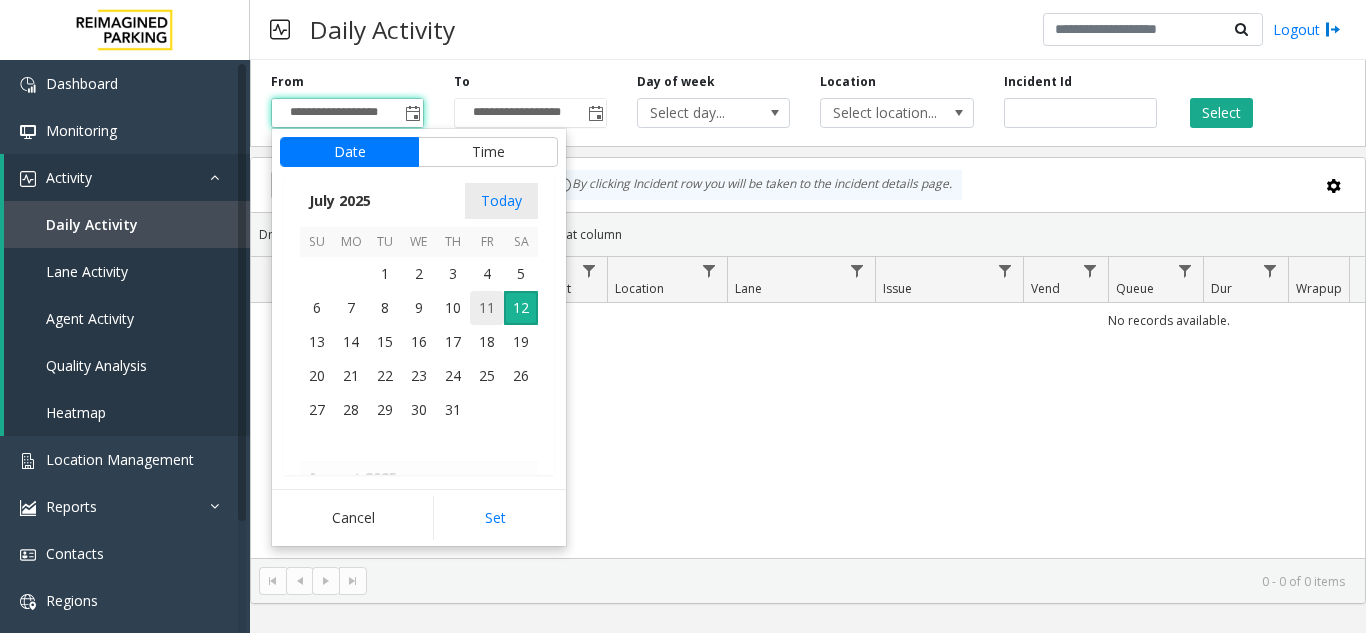 click on "11" at bounding box center [487, 308] 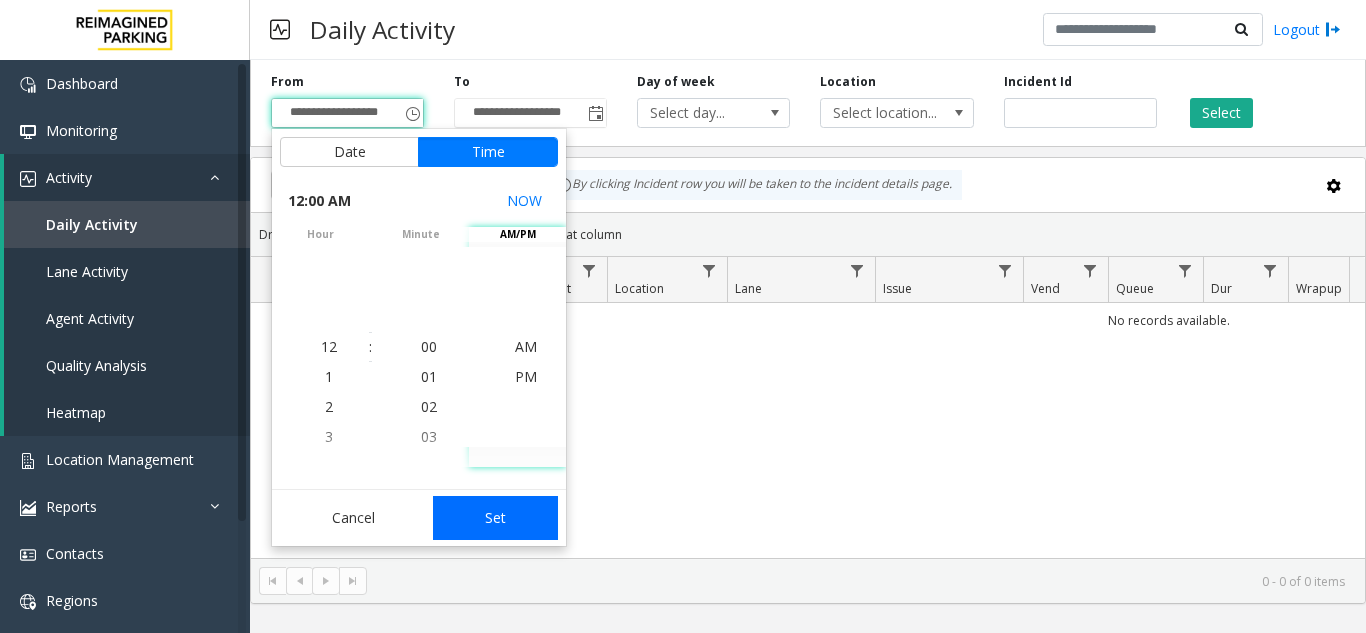 click on "Set" 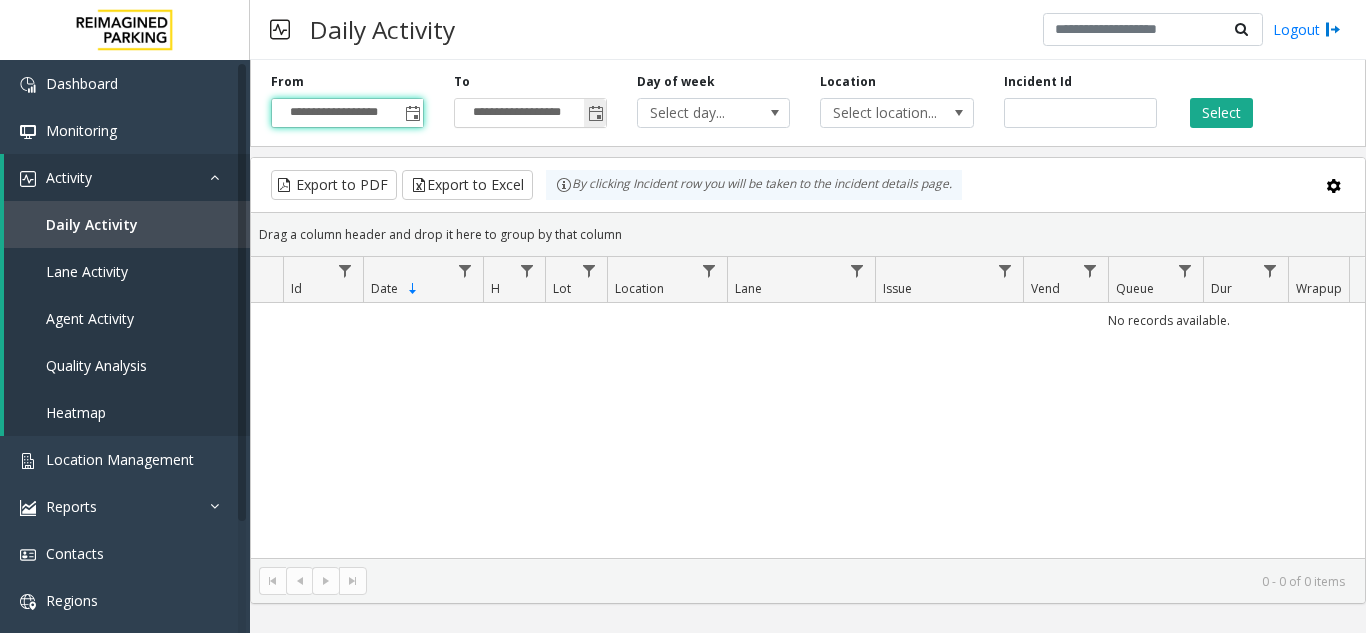 click 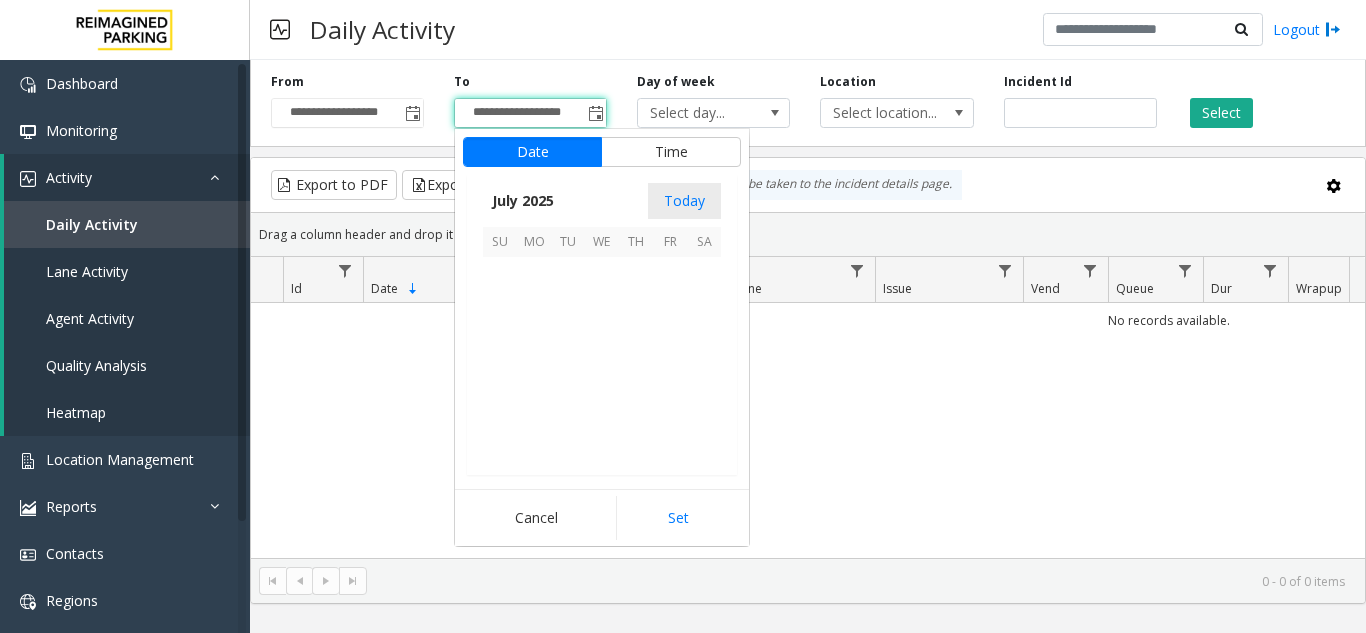 scroll, scrollTop: 358428, scrollLeft: 0, axis: vertical 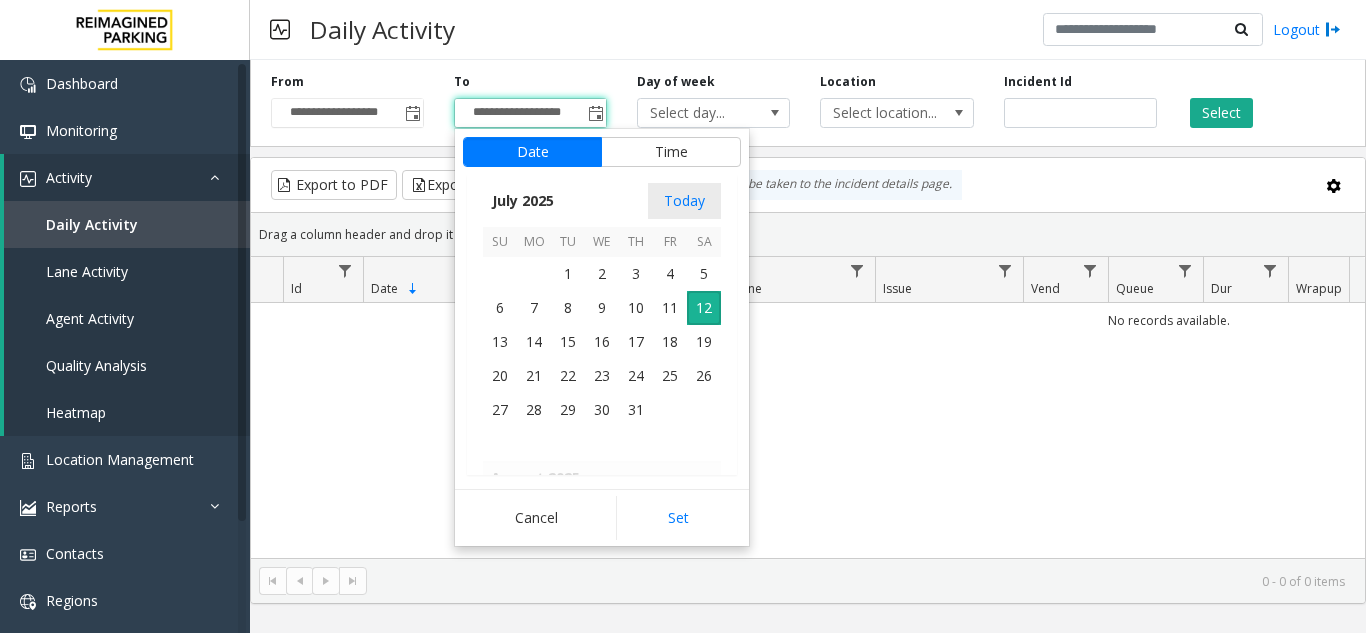click on "12" at bounding box center [704, 308] 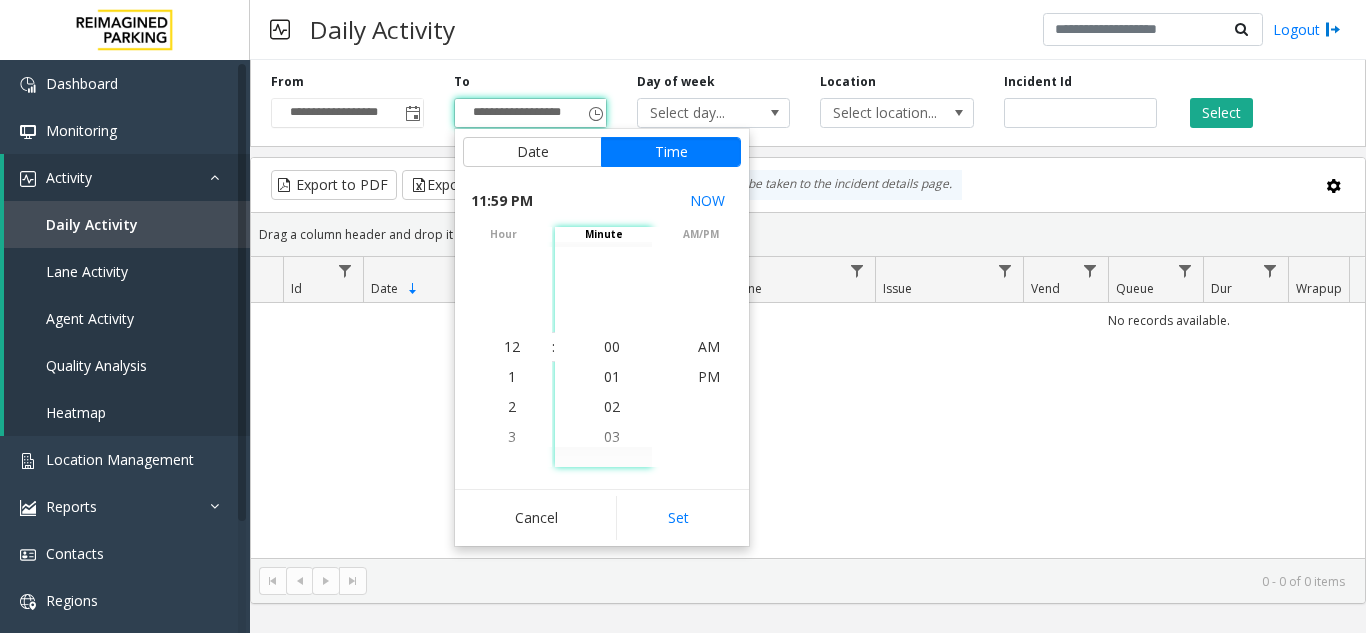 scroll, scrollTop: 690, scrollLeft: 0, axis: vertical 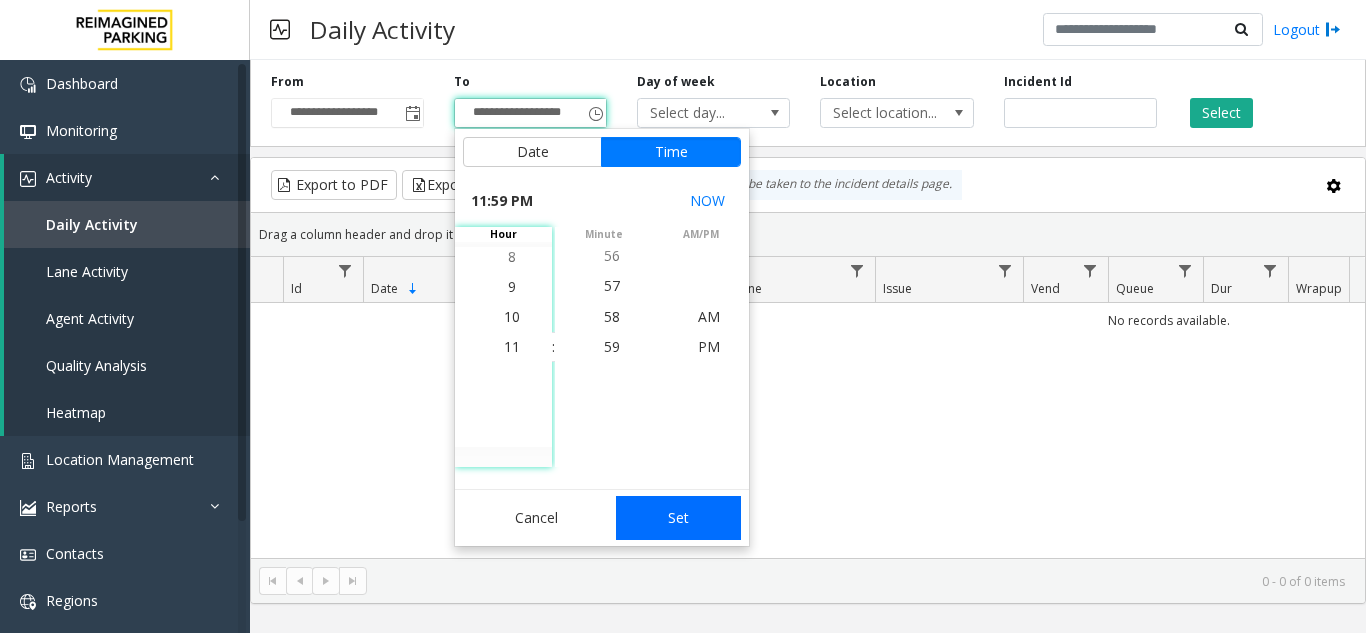 drag, startPoint x: 670, startPoint y: 514, endPoint x: 1044, endPoint y: 223, distance: 473.87445 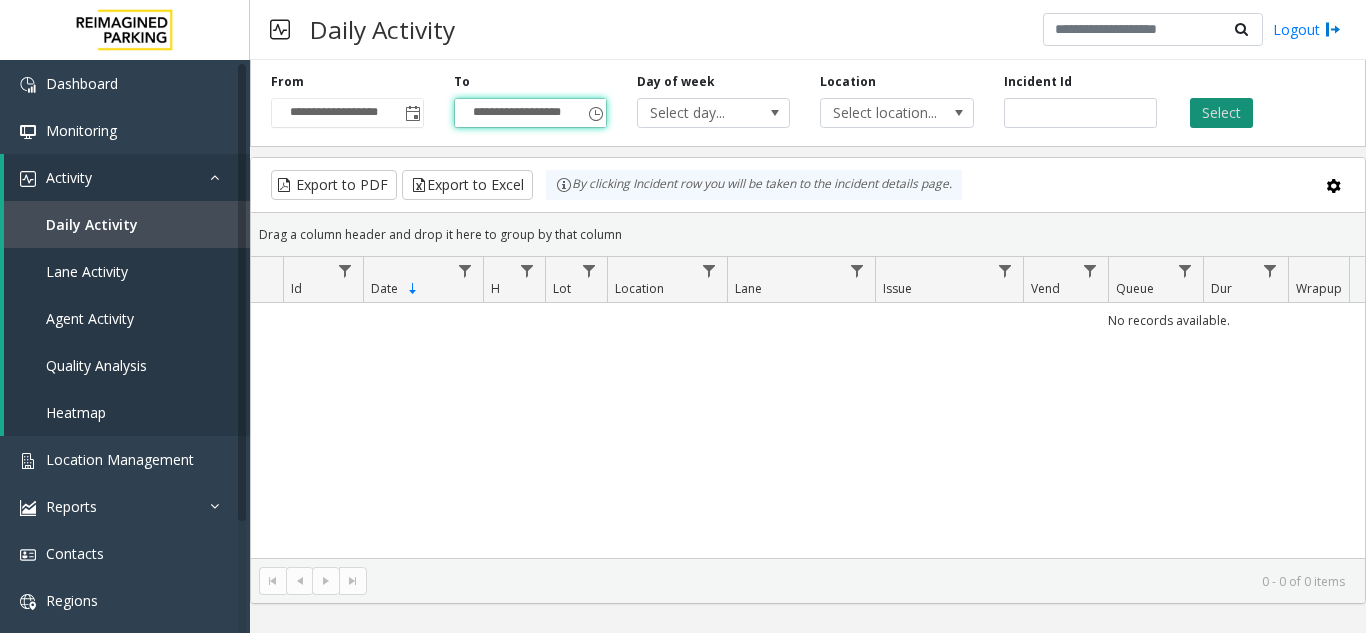 click on "Select" 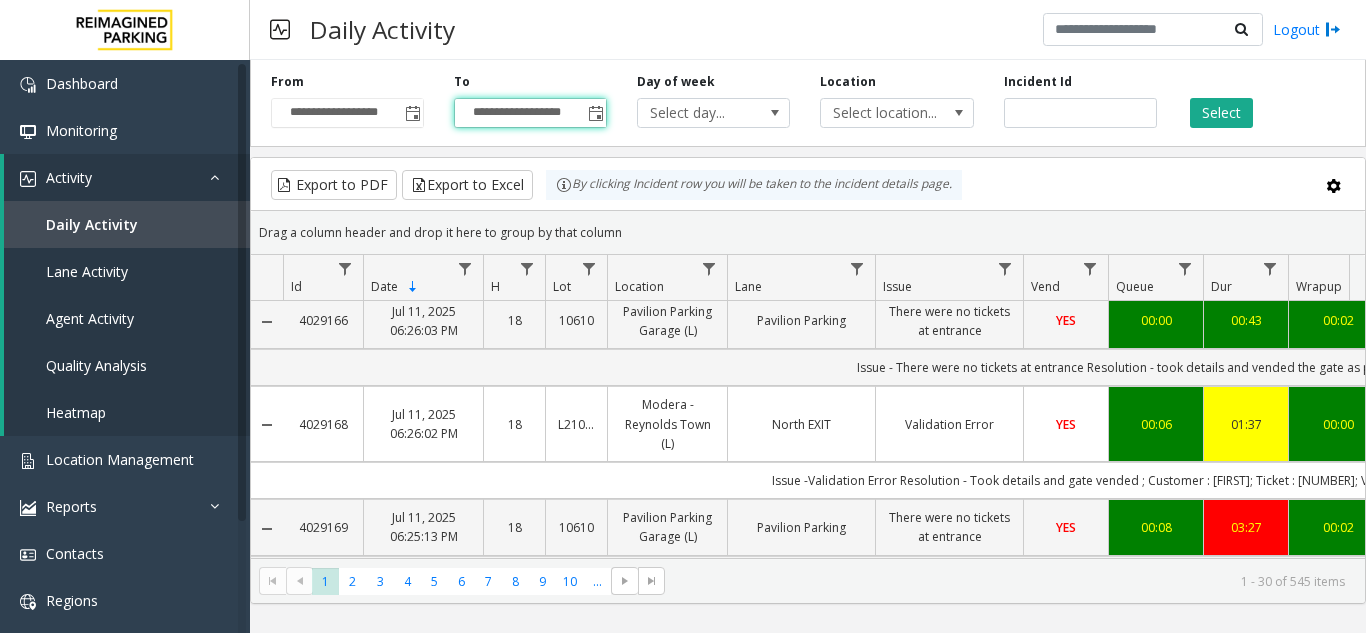 scroll, scrollTop: 200, scrollLeft: 0, axis: vertical 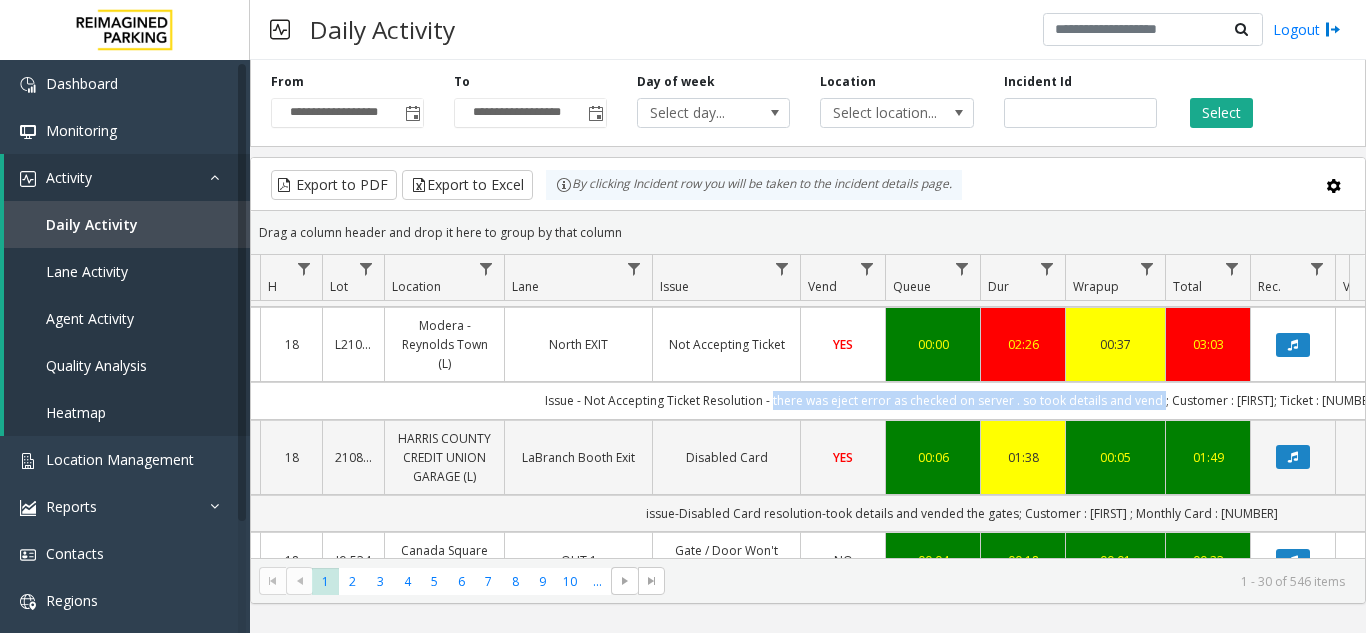 drag, startPoint x: 790, startPoint y: 398, endPoint x: 1174, endPoint y: 397, distance: 384.0013 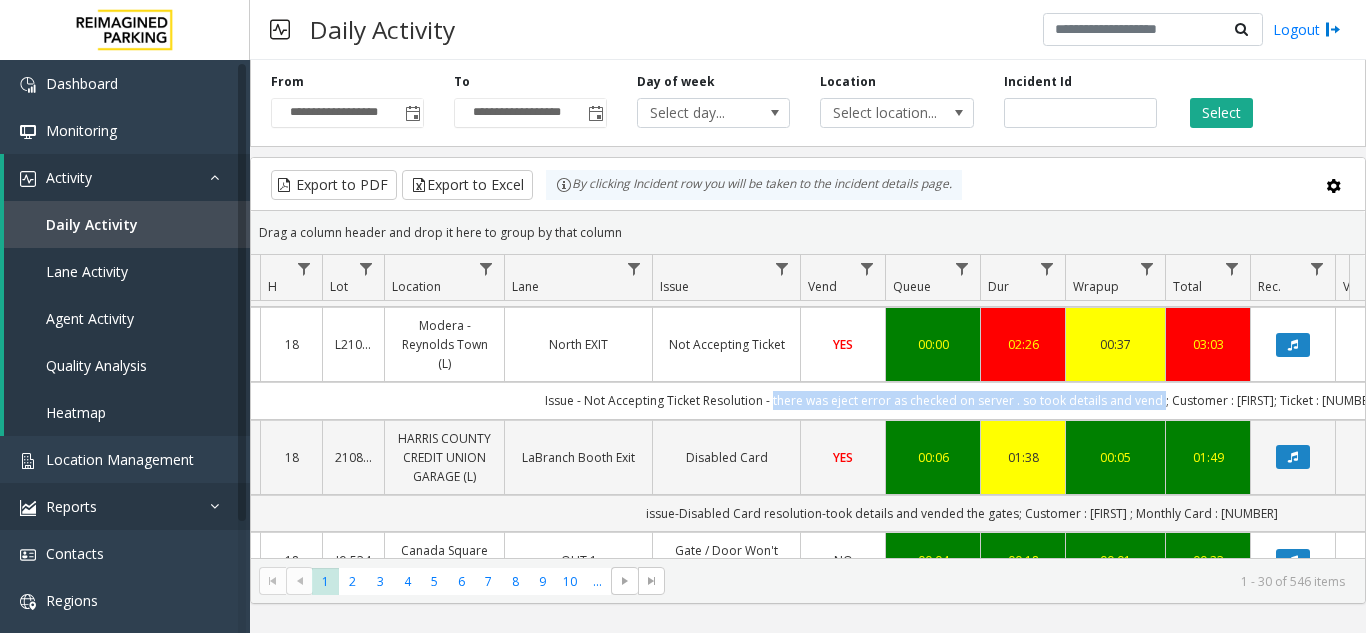copy on "there was eject error as checked on server . so took details and vend" 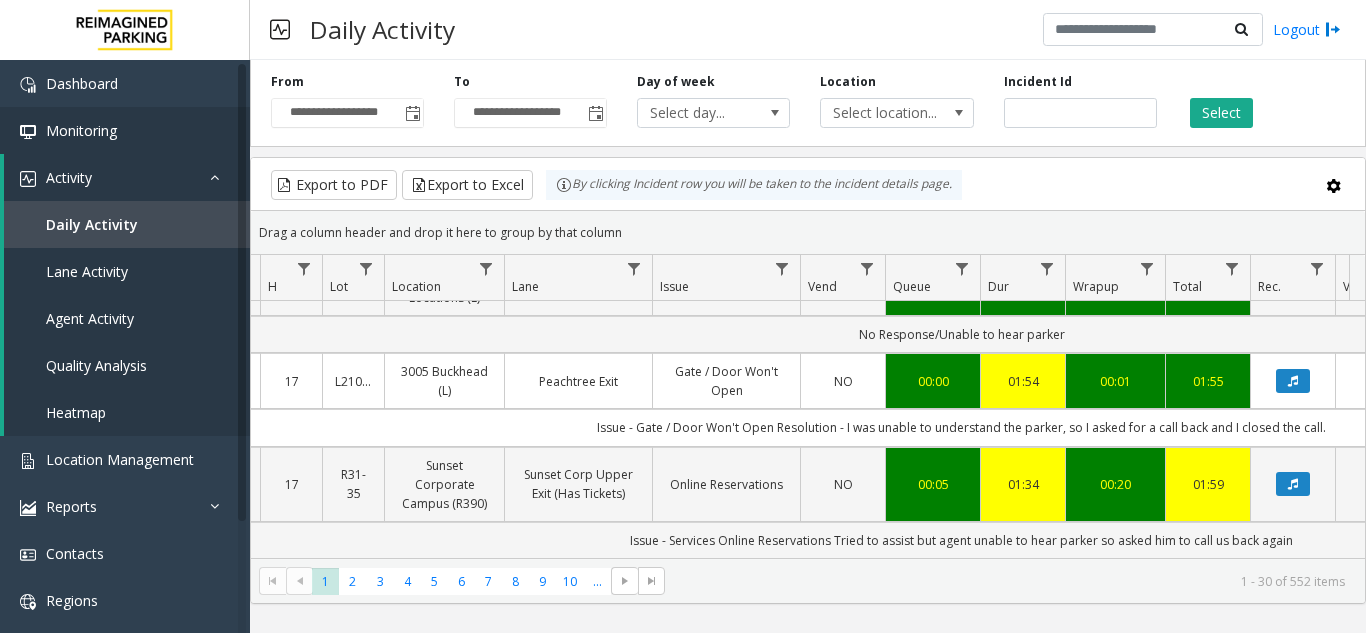 scroll, scrollTop: 2833, scrollLeft: 223, axis: both 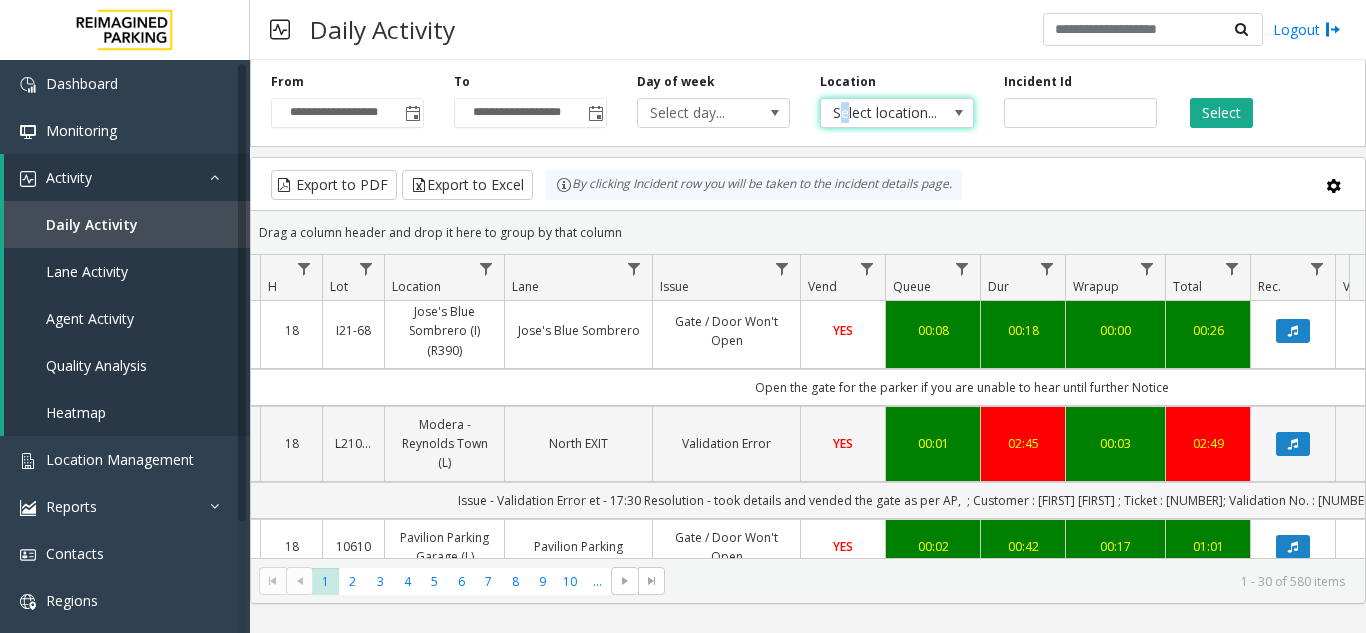 click on "Select location..." at bounding box center [881, 113] 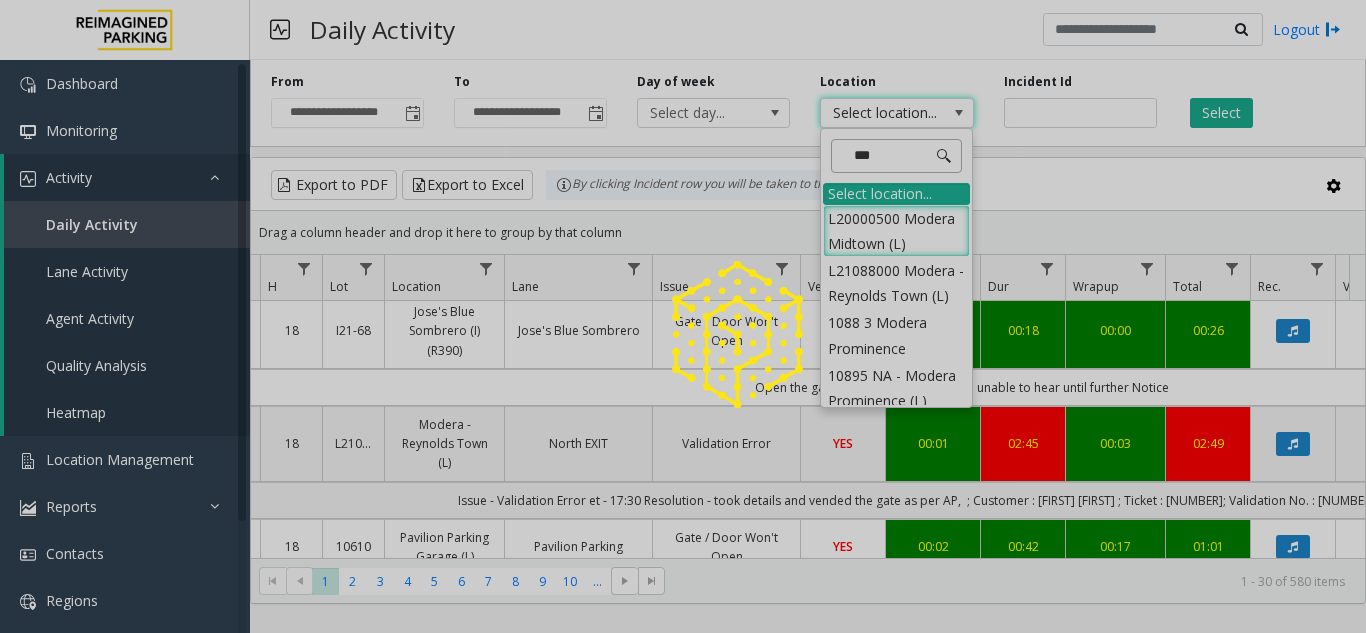 type on "****" 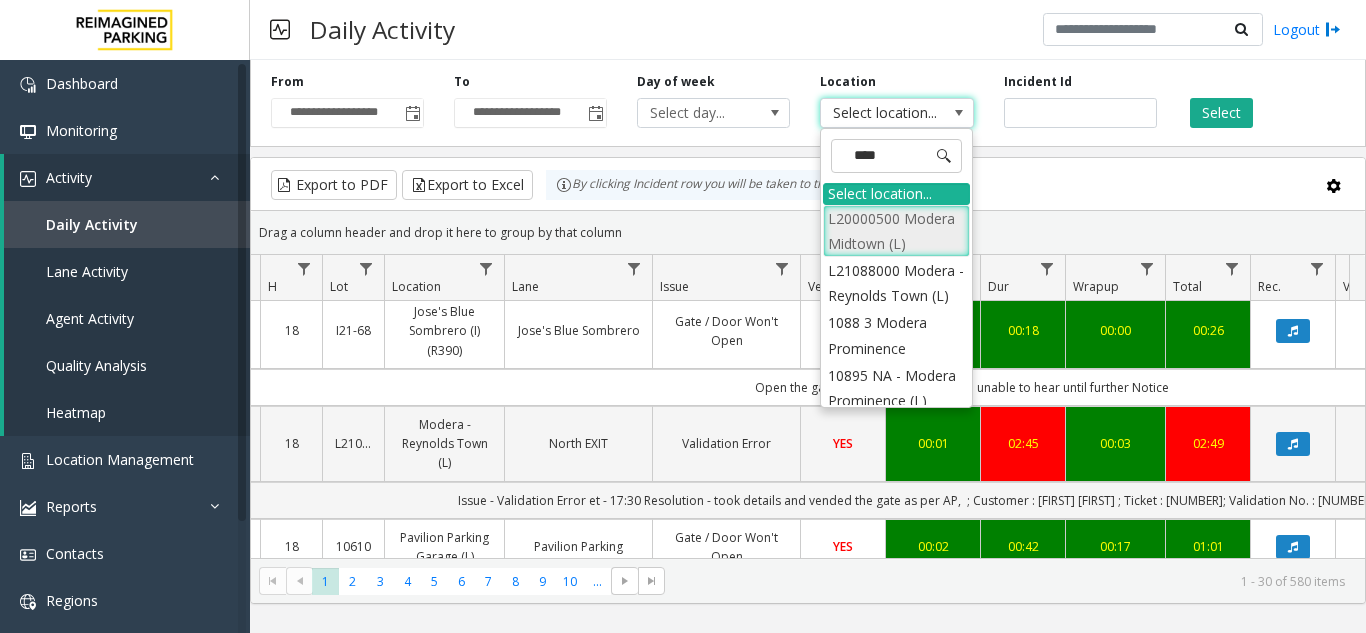 click on "L20000500 Modera Midtown	(L)" at bounding box center [896, 231] 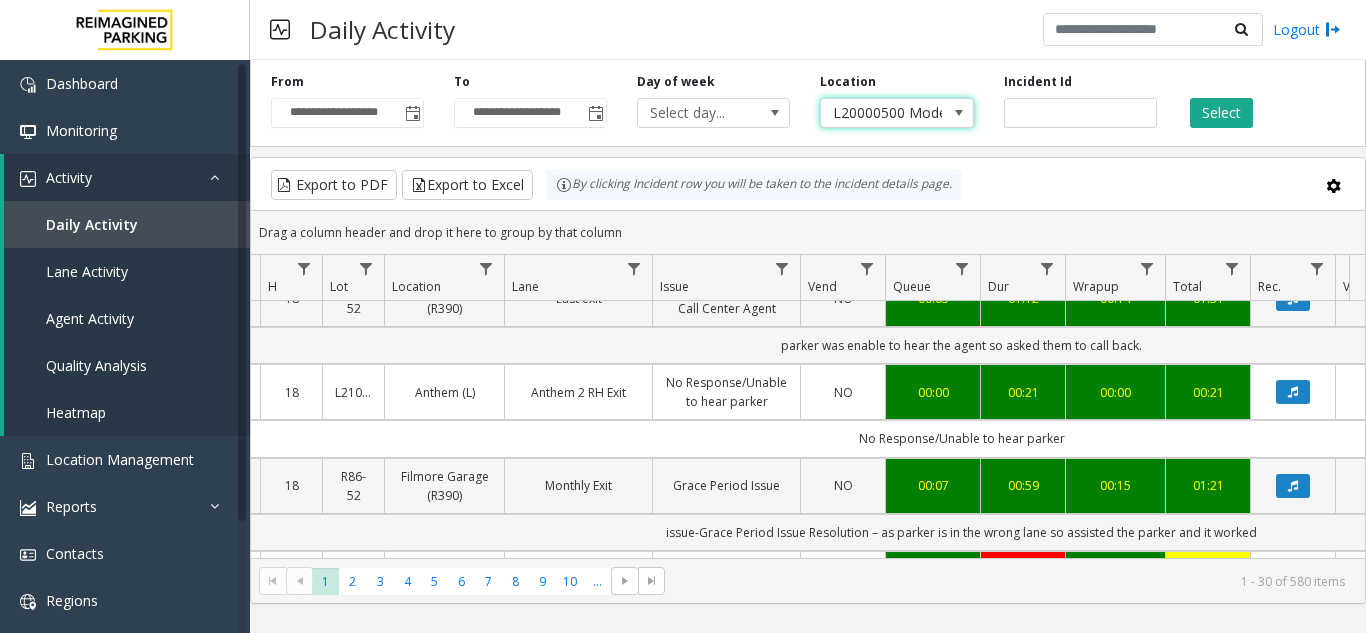 scroll, scrollTop: 733, scrollLeft: 223, axis: both 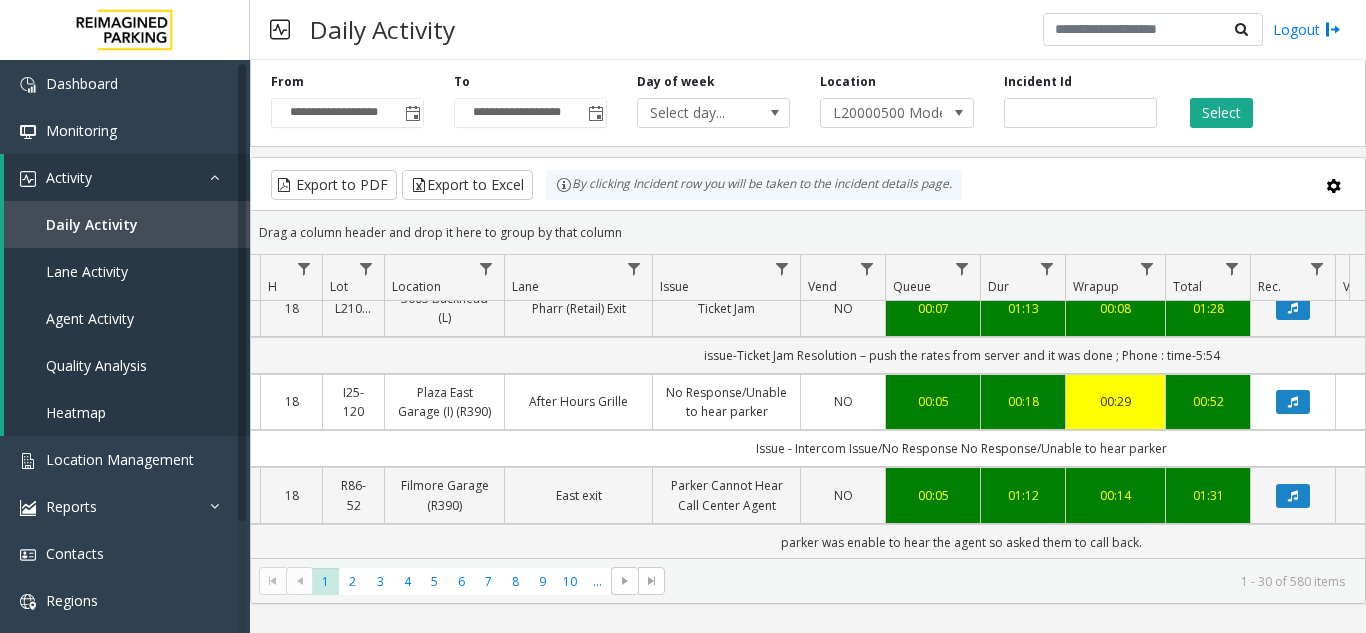 click on "Select" 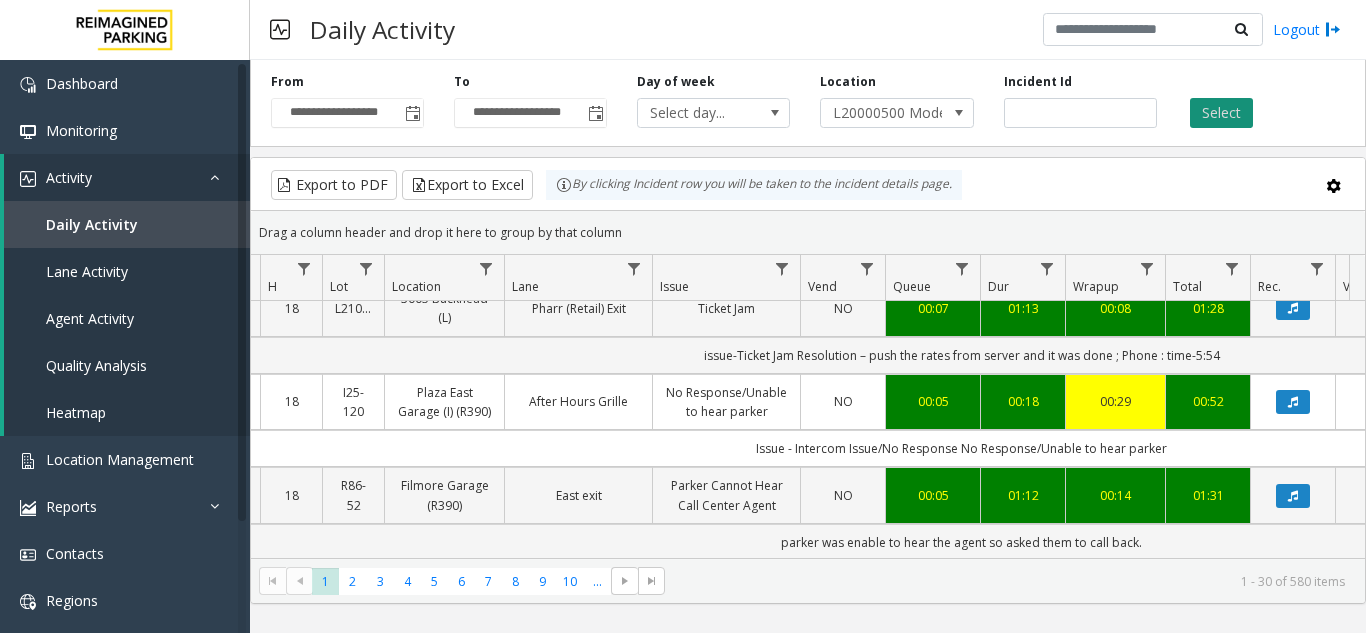 click on "Select" 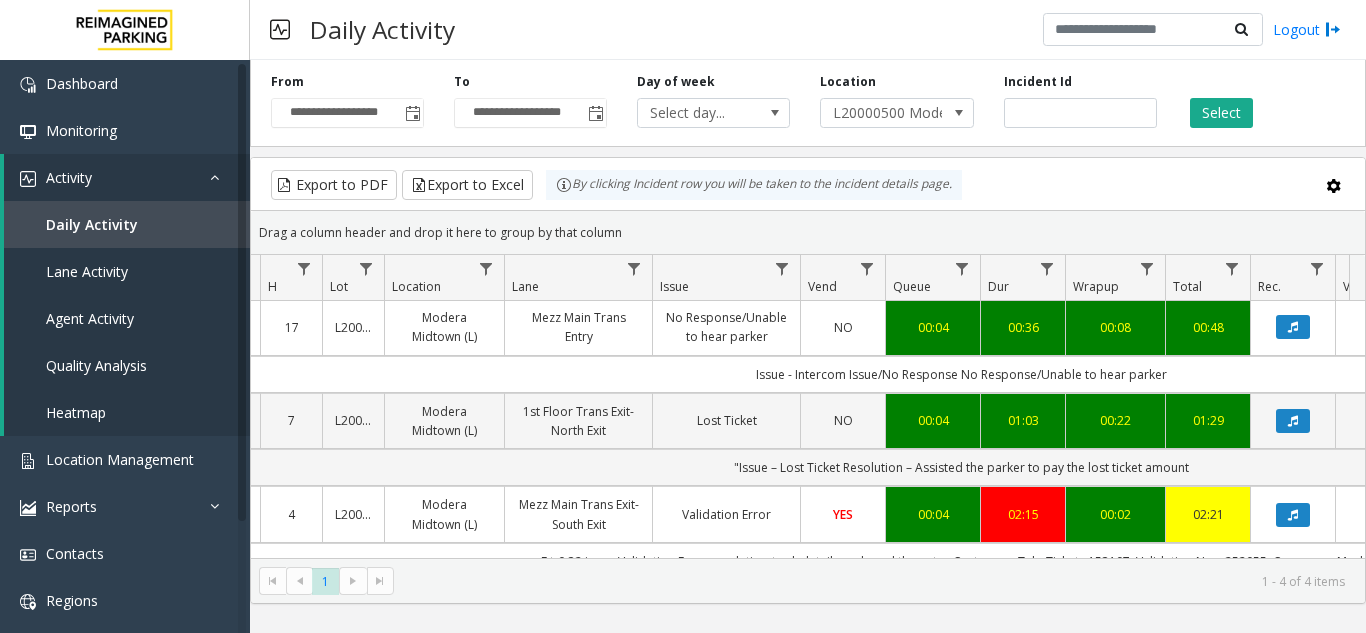 scroll, scrollTop: 0, scrollLeft: 223, axis: horizontal 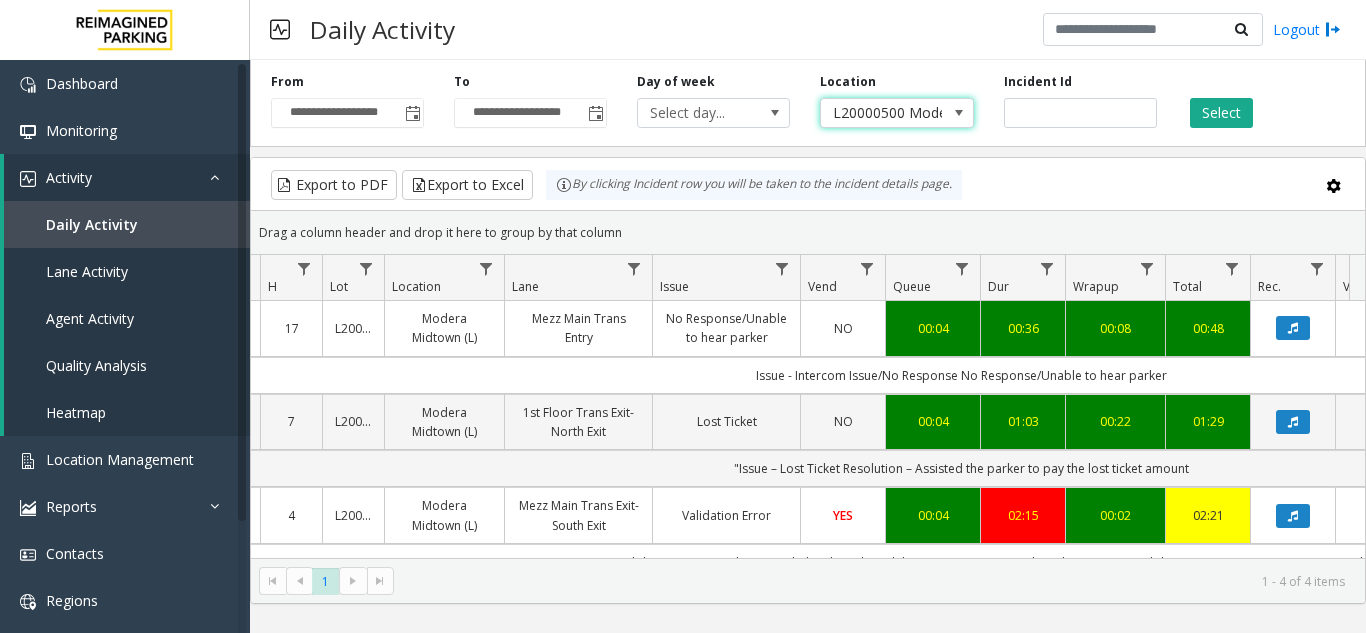 click on "L20000500 Modera Midtown	(L)" at bounding box center [881, 113] 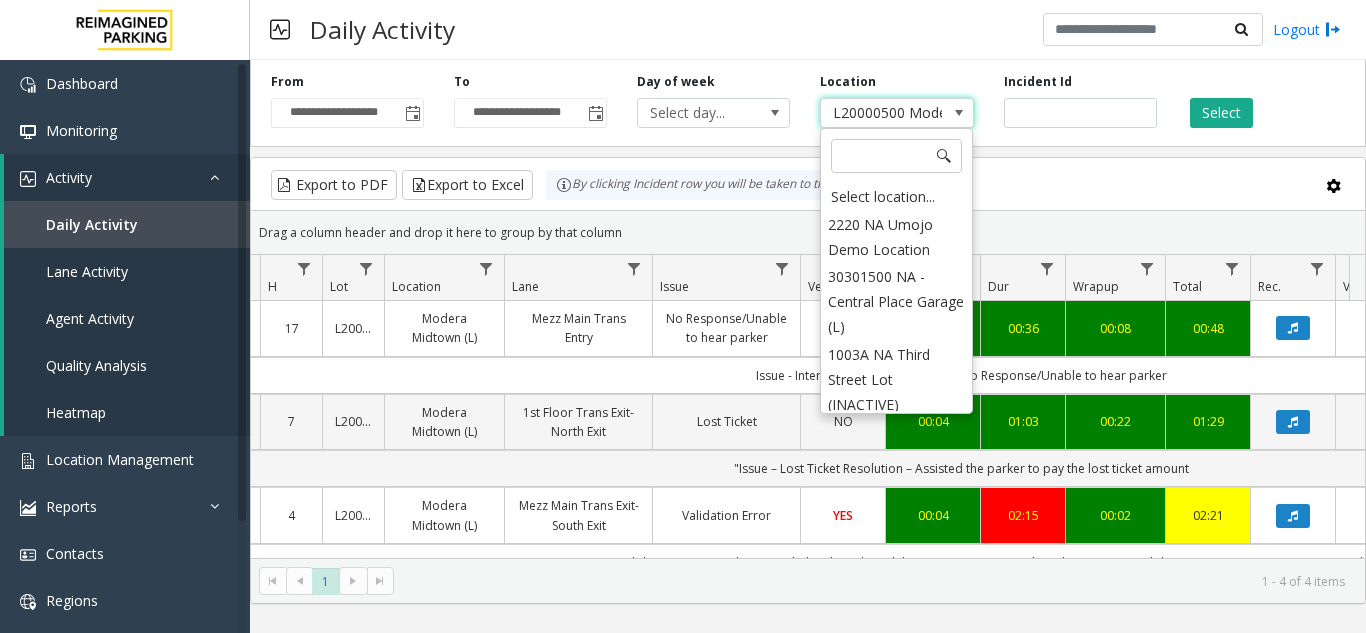 scroll, scrollTop: 6502, scrollLeft: 0, axis: vertical 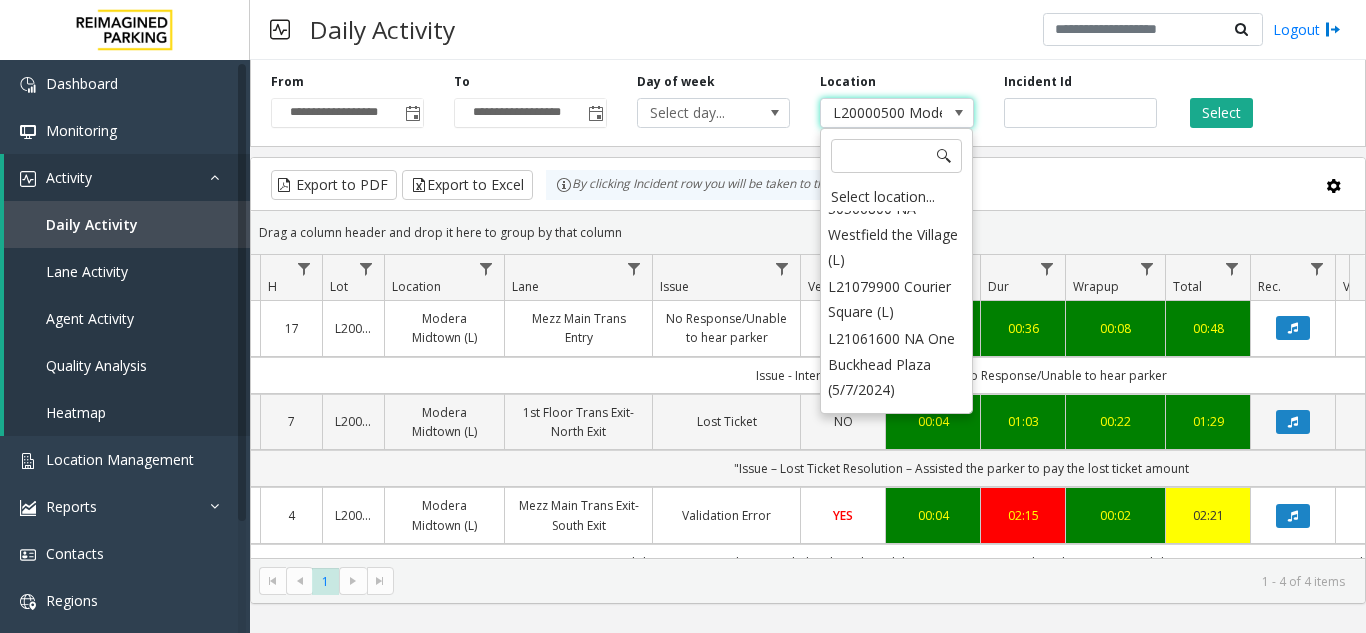 click on "Select" 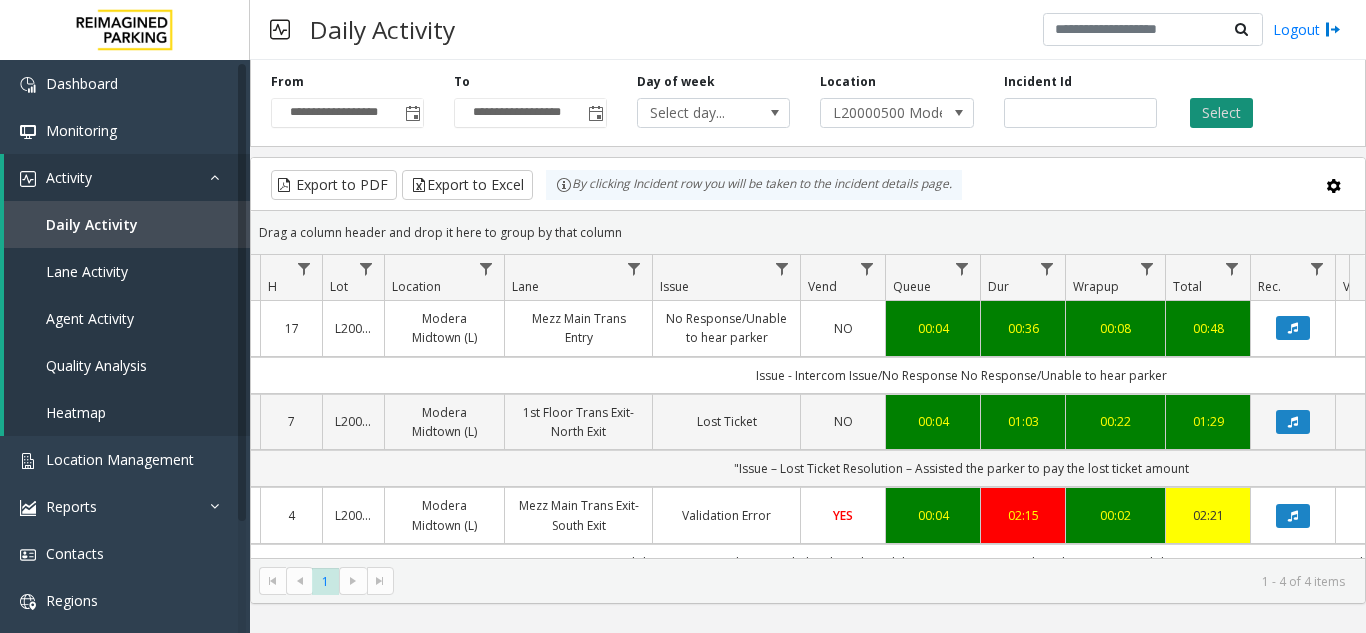 click on "Select" 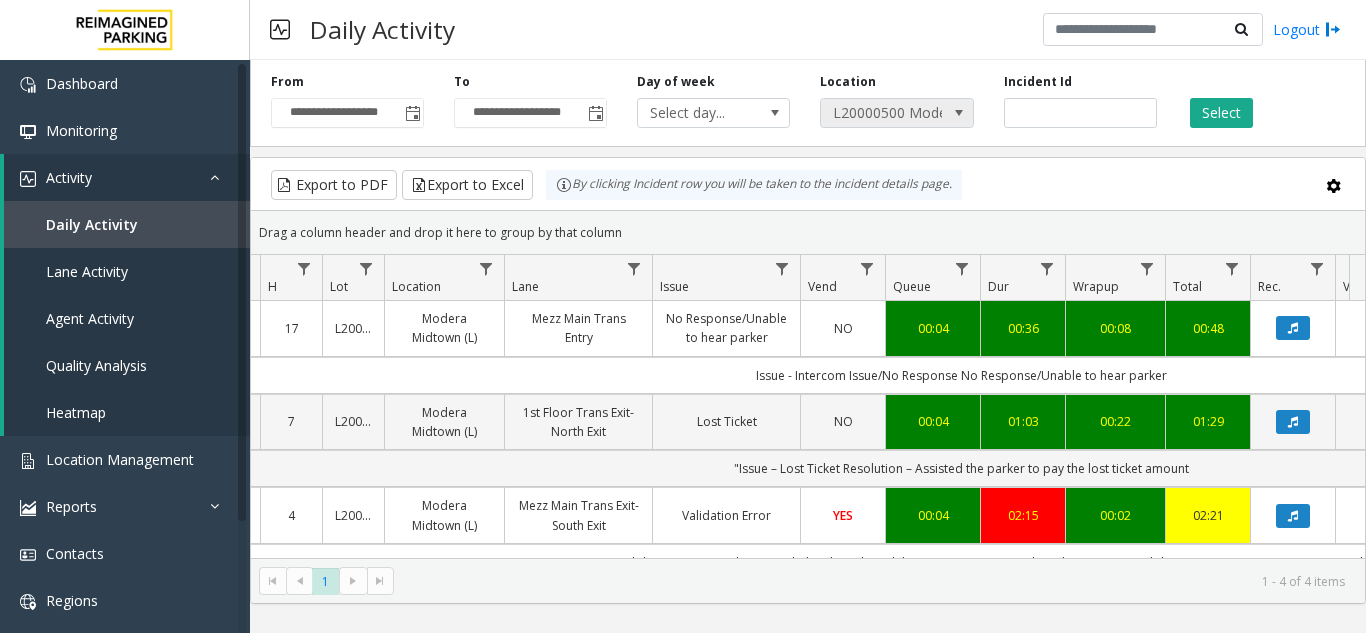 click at bounding box center [959, 113] 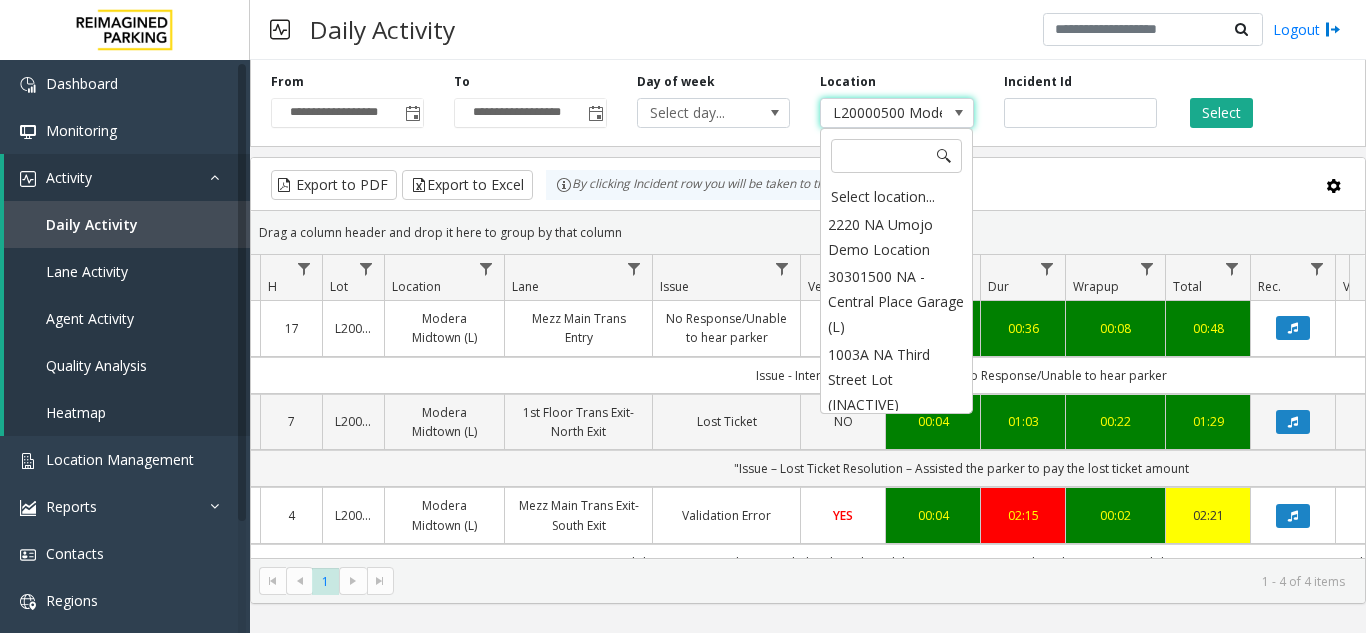 scroll, scrollTop: 6502, scrollLeft: 0, axis: vertical 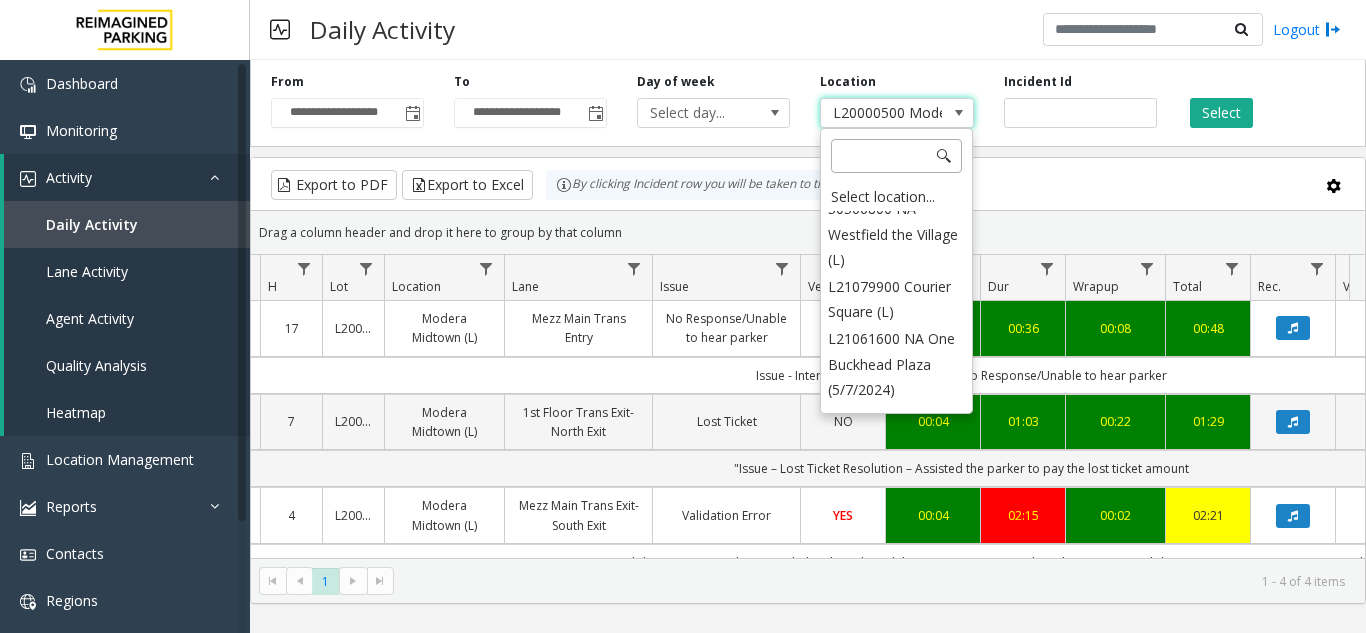 click 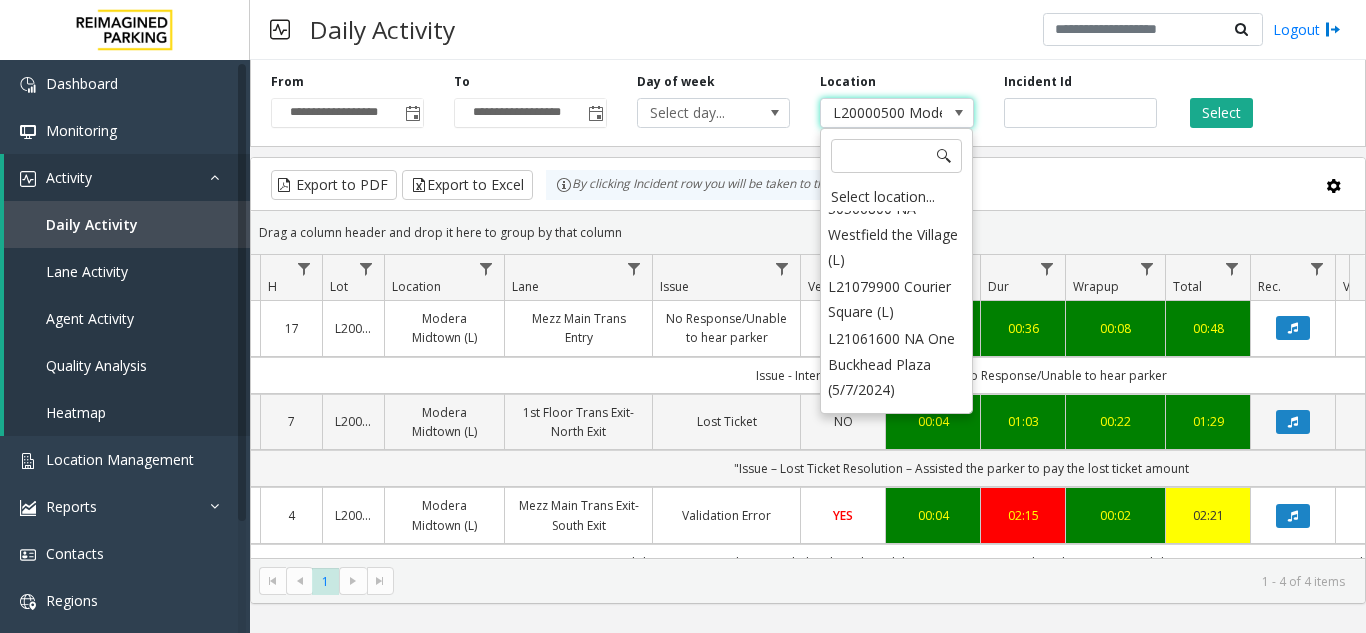 click 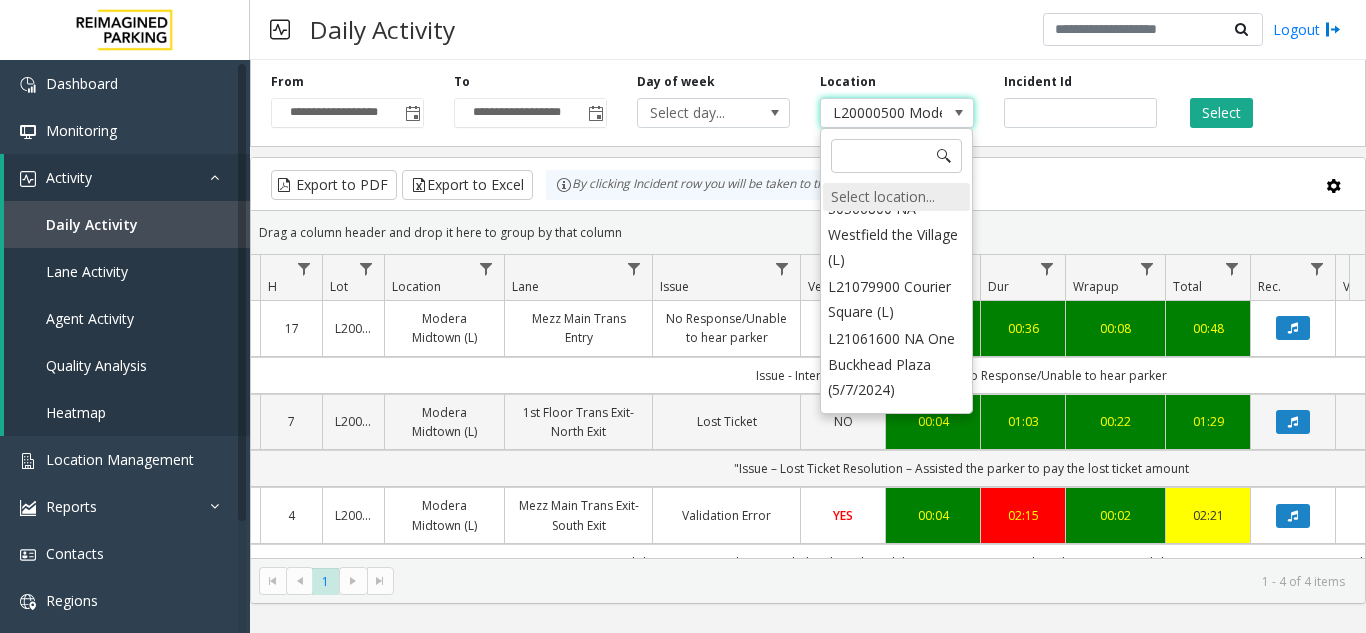 click on "Select location..." 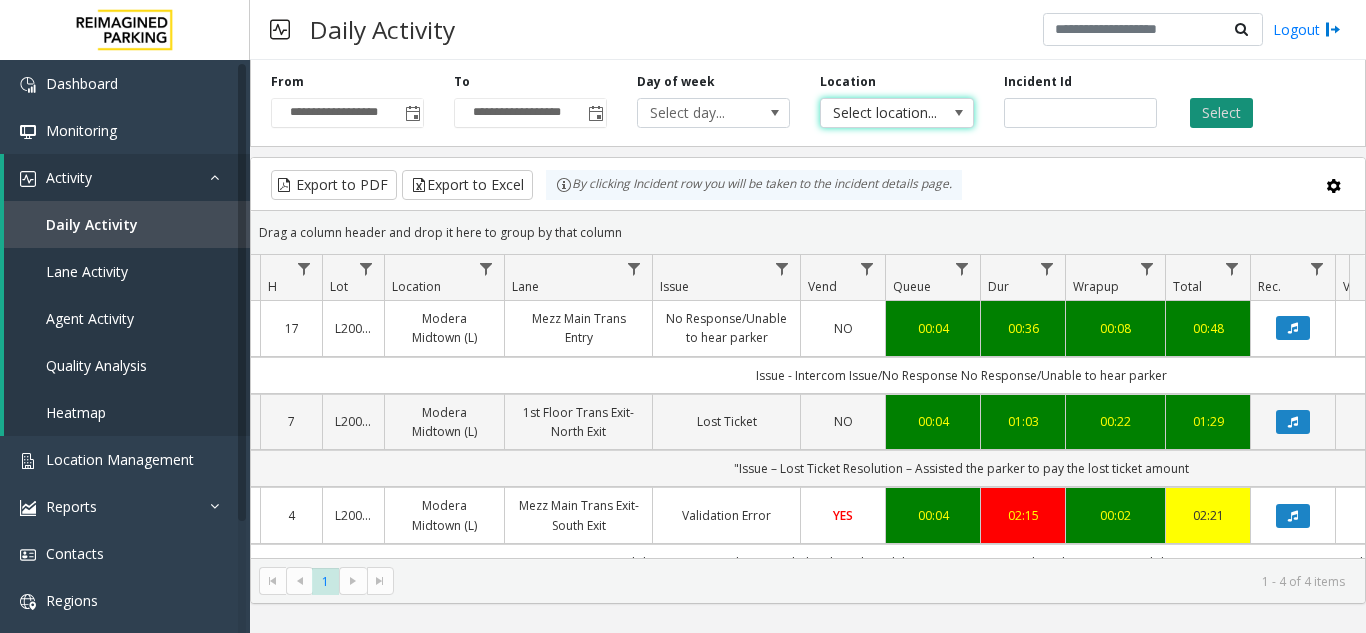 click on "Select" 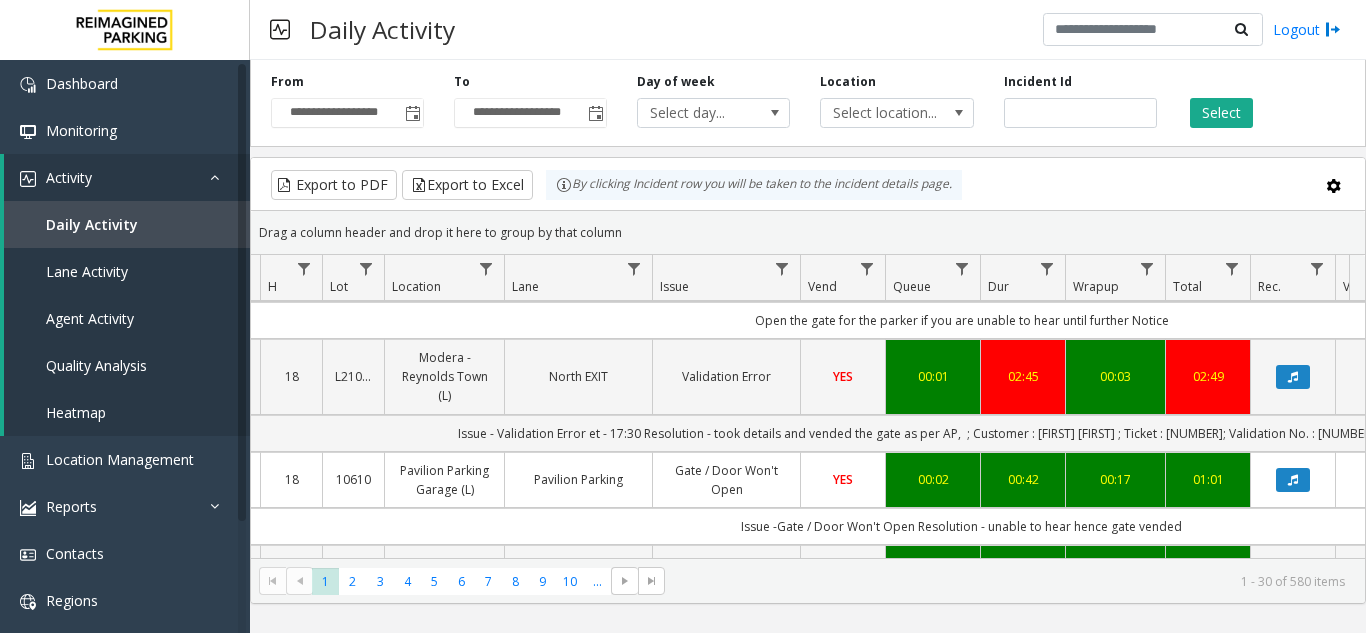 scroll, scrollTop: 2795, scrollLeft: 223, axis: both 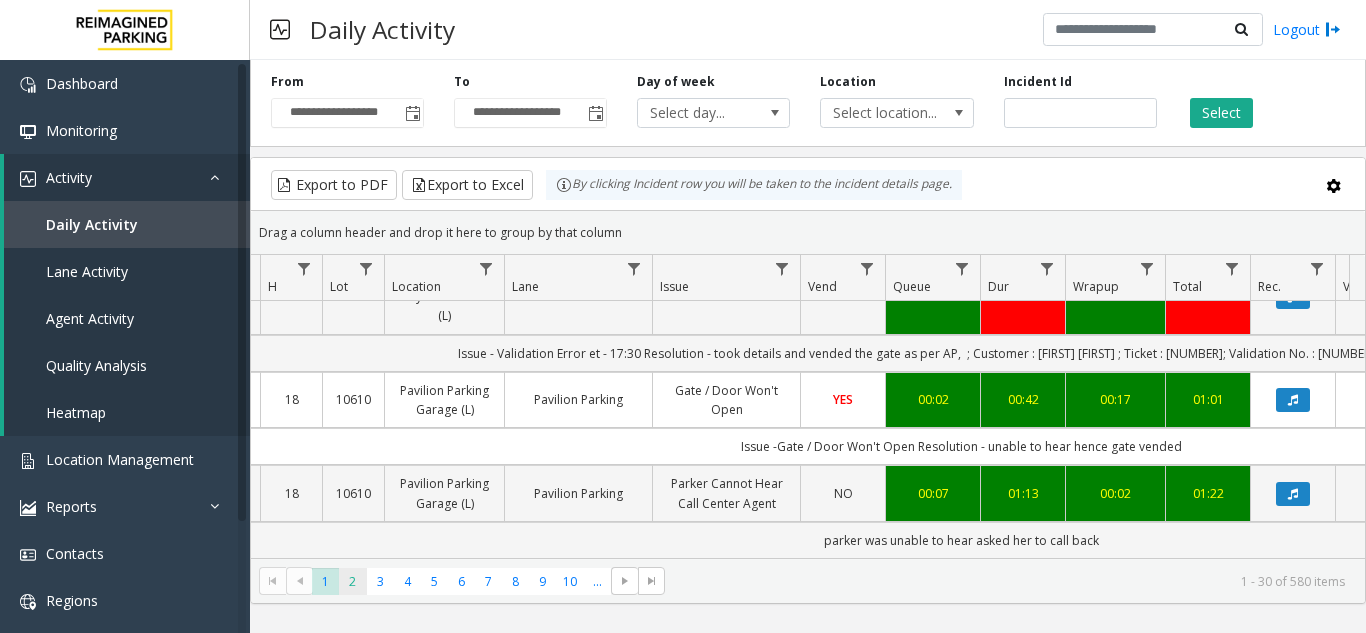 click on "2" 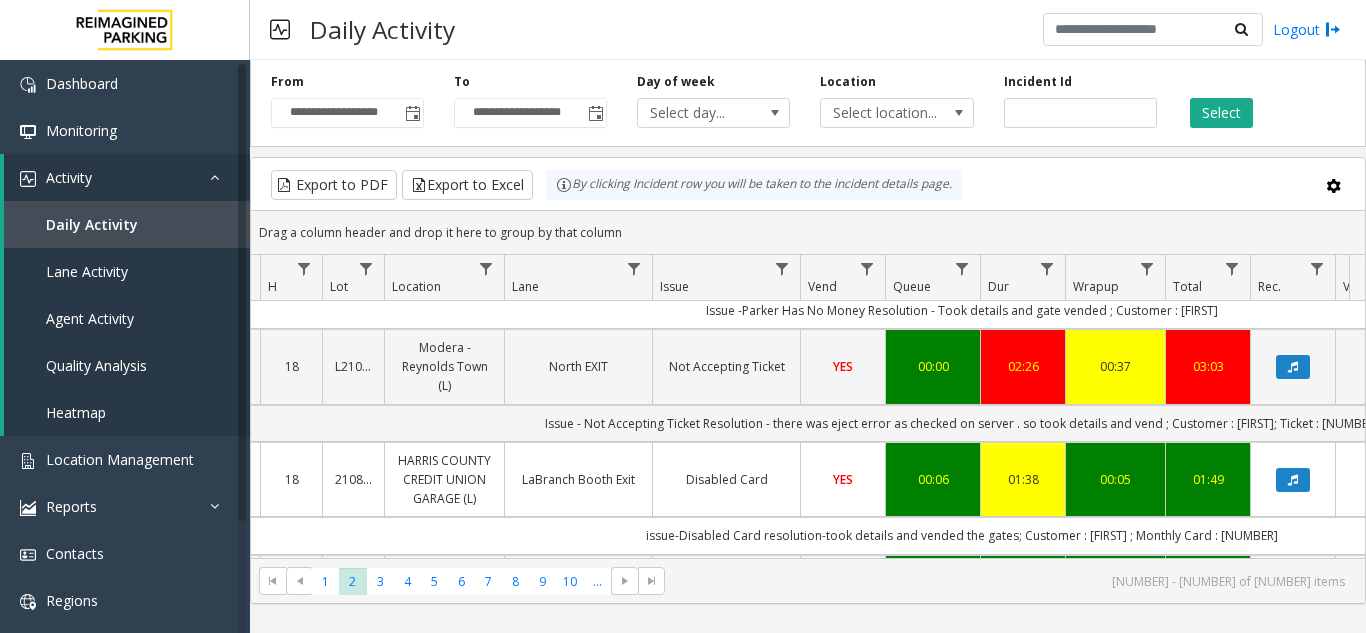 scroll, scrollTop: 1300, scrollLeft: 223, axis: both 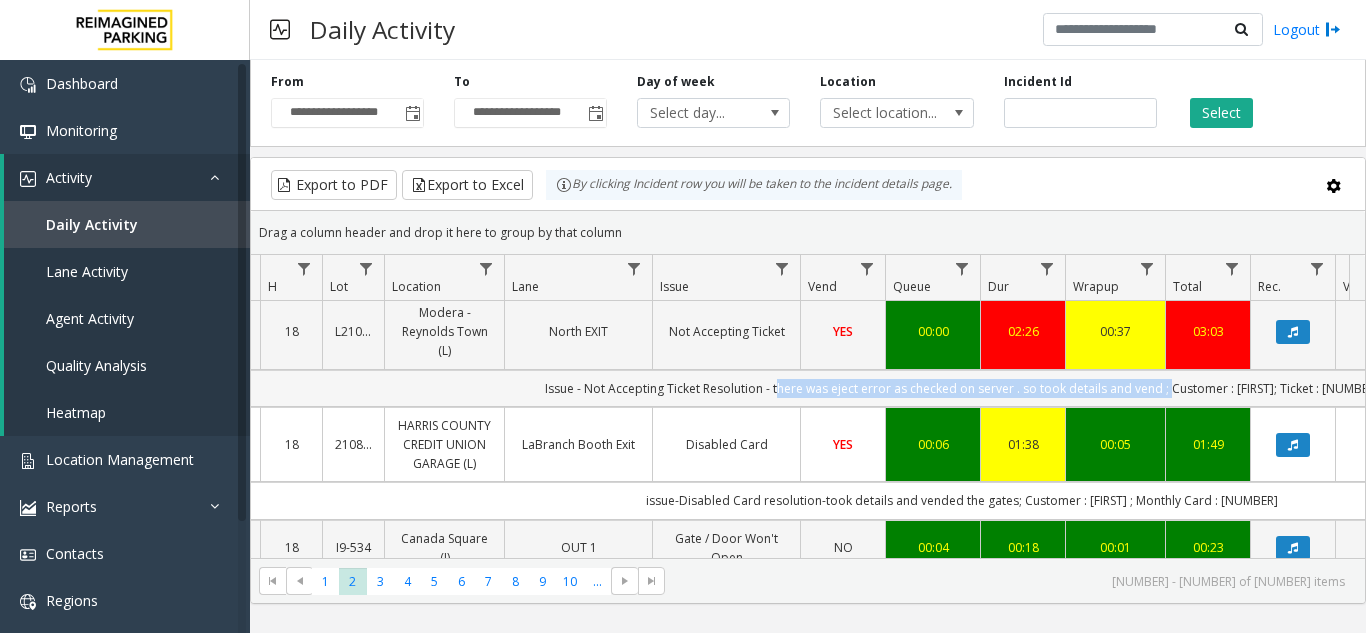 drag, startPoint x: 792, startPoint y: 390, endPoint x: 1180, endPoint y: 382, distance: 388.08246 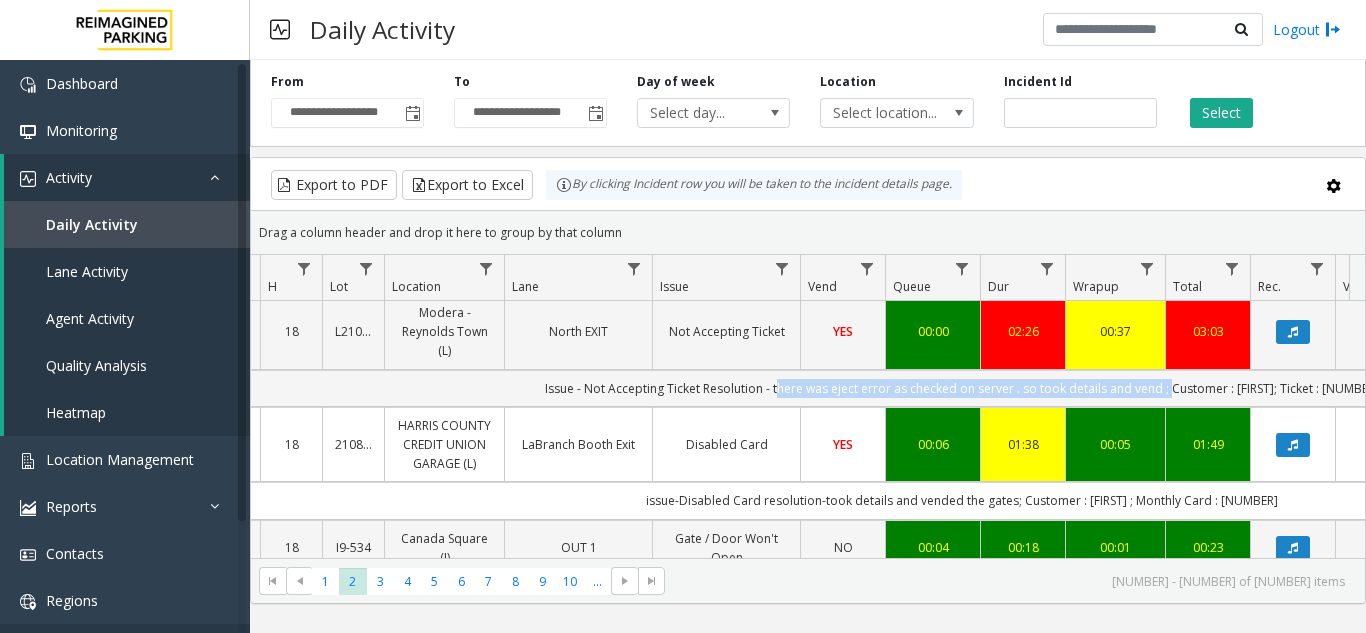 copy on "there was eject error as checked on server . so took details and vend  ;" 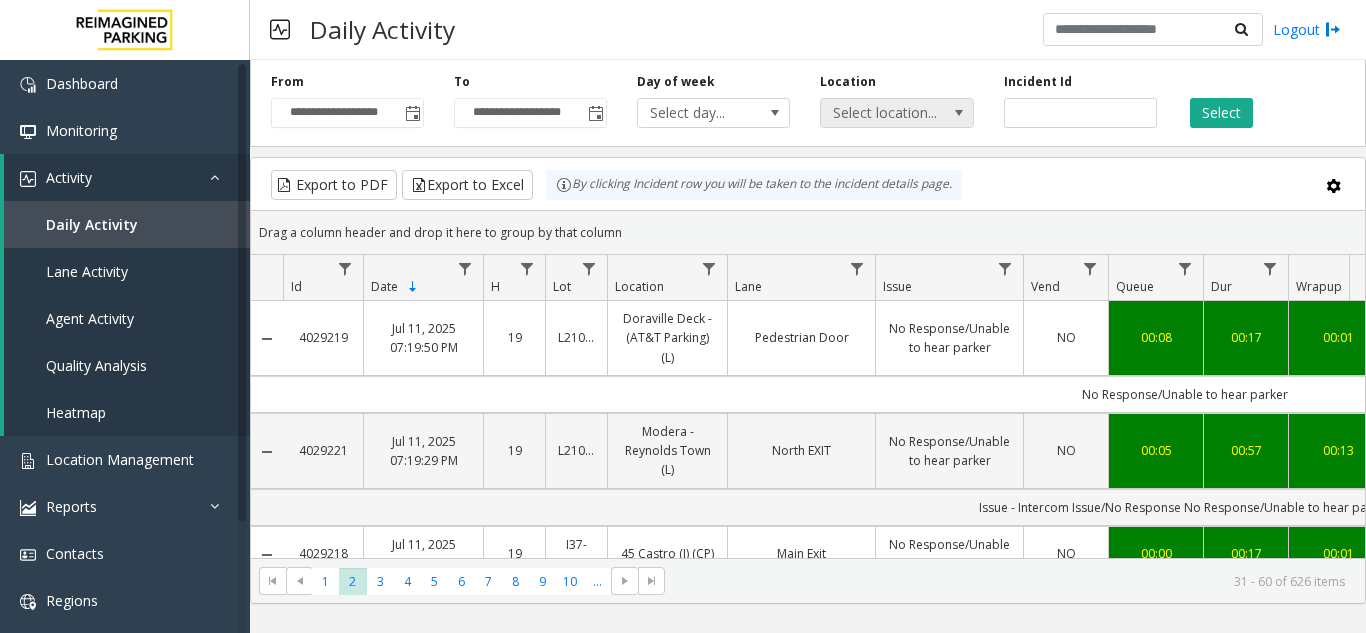 scroll, scrollTop: 0, scrollLeft: 0, axis: both 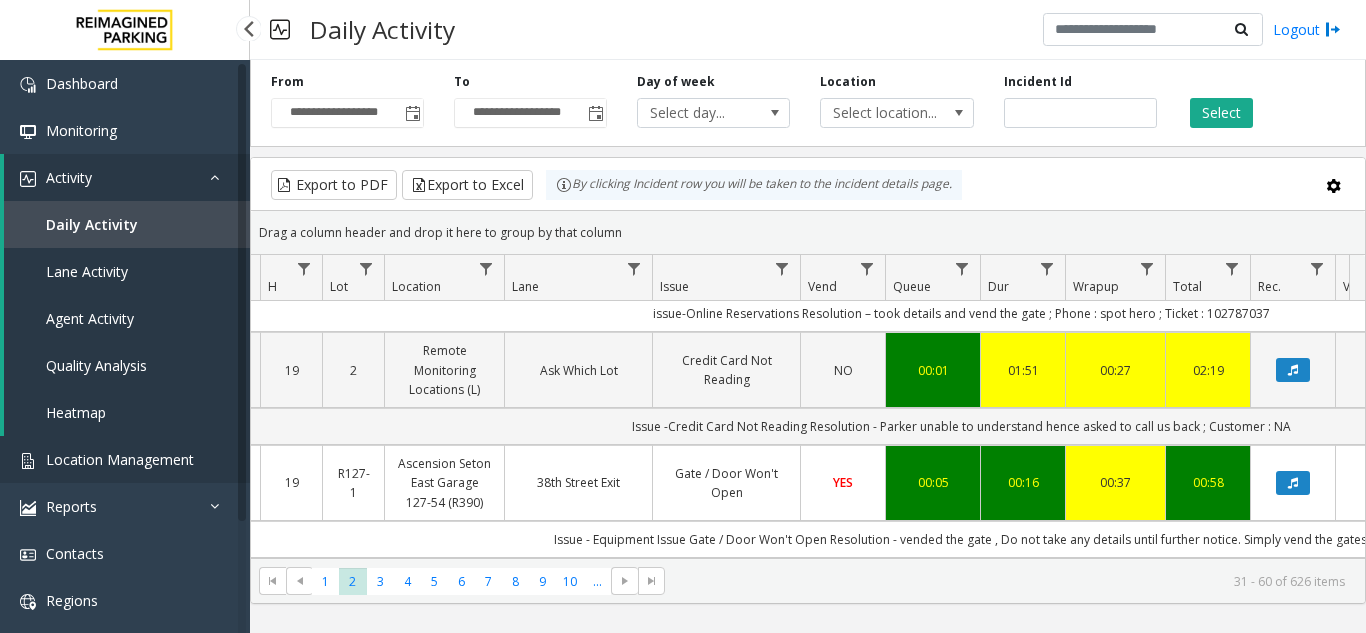 click on "Location Management" at bounding box center (120, 459) 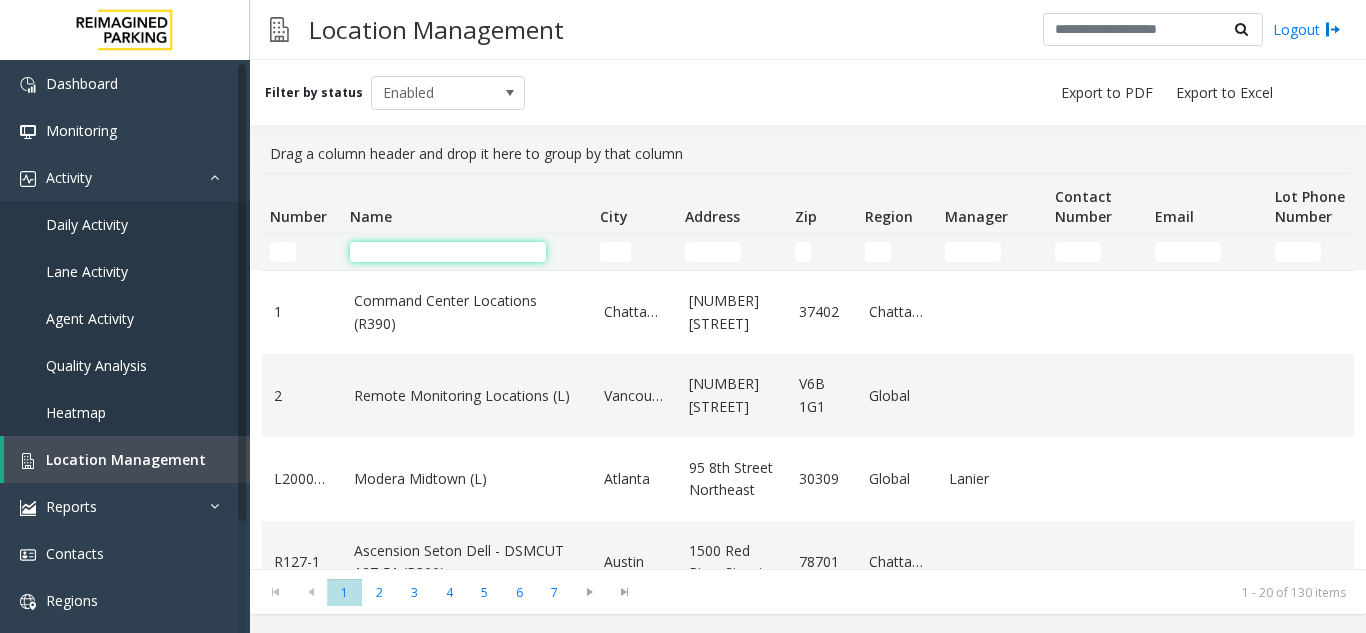 click 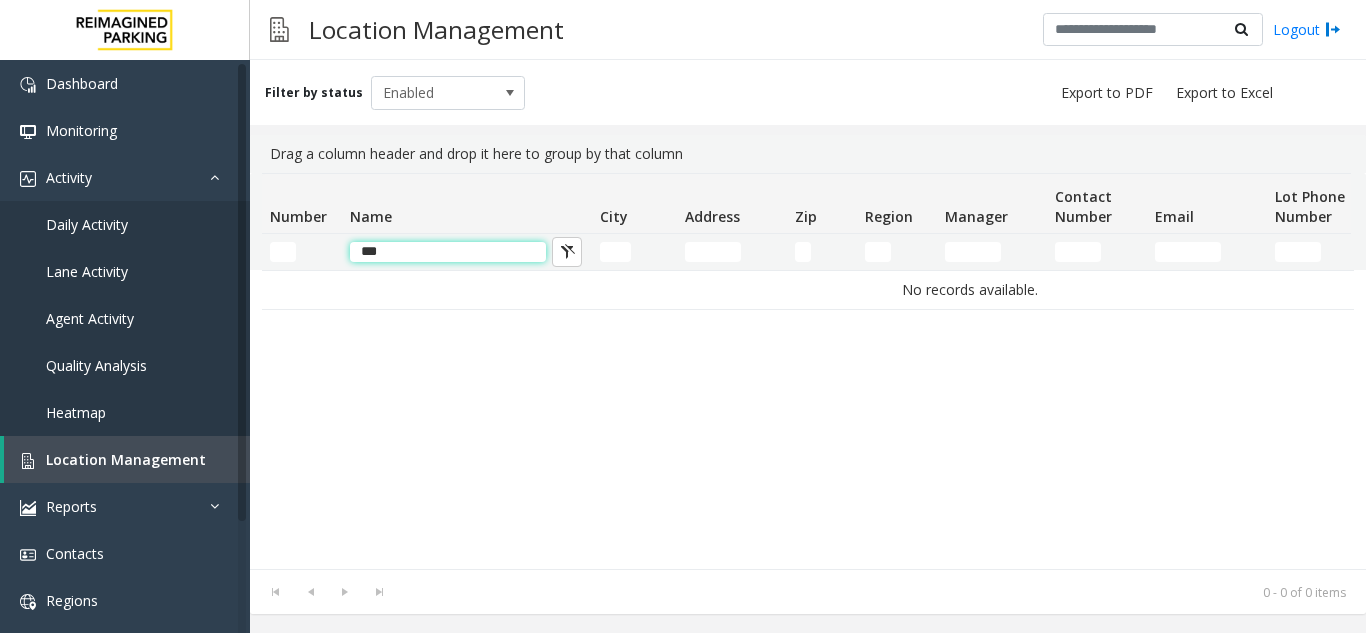 click on "***" 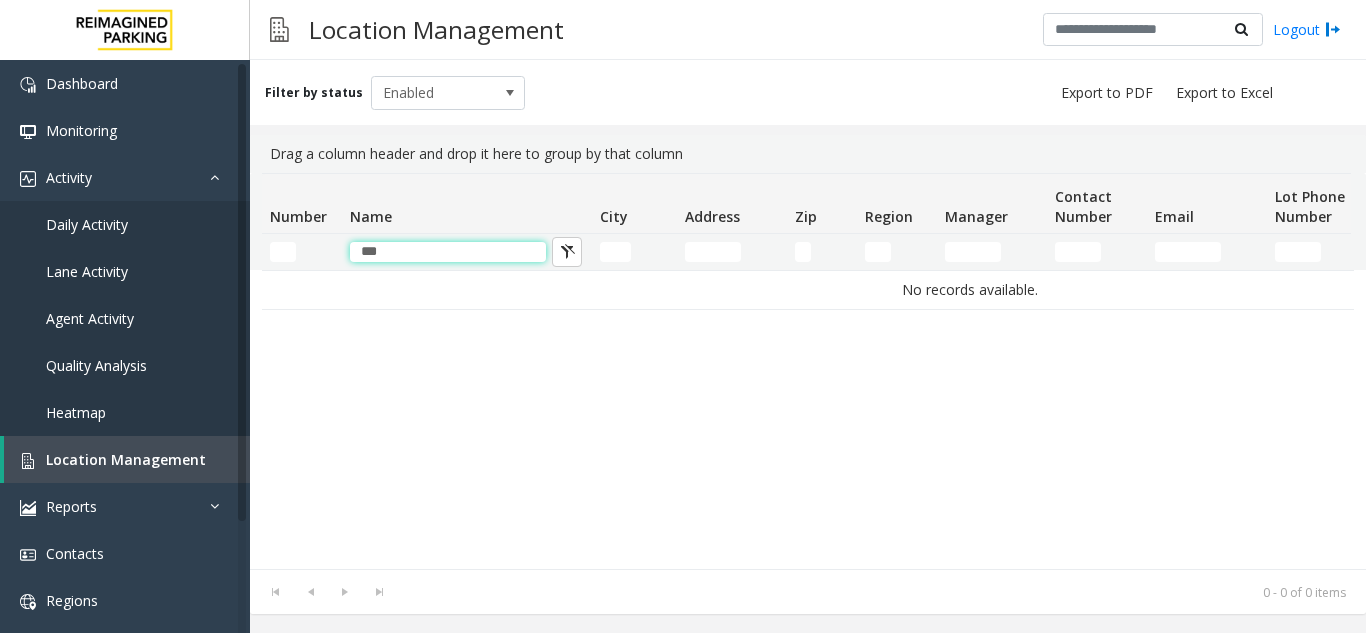 type on "***" 